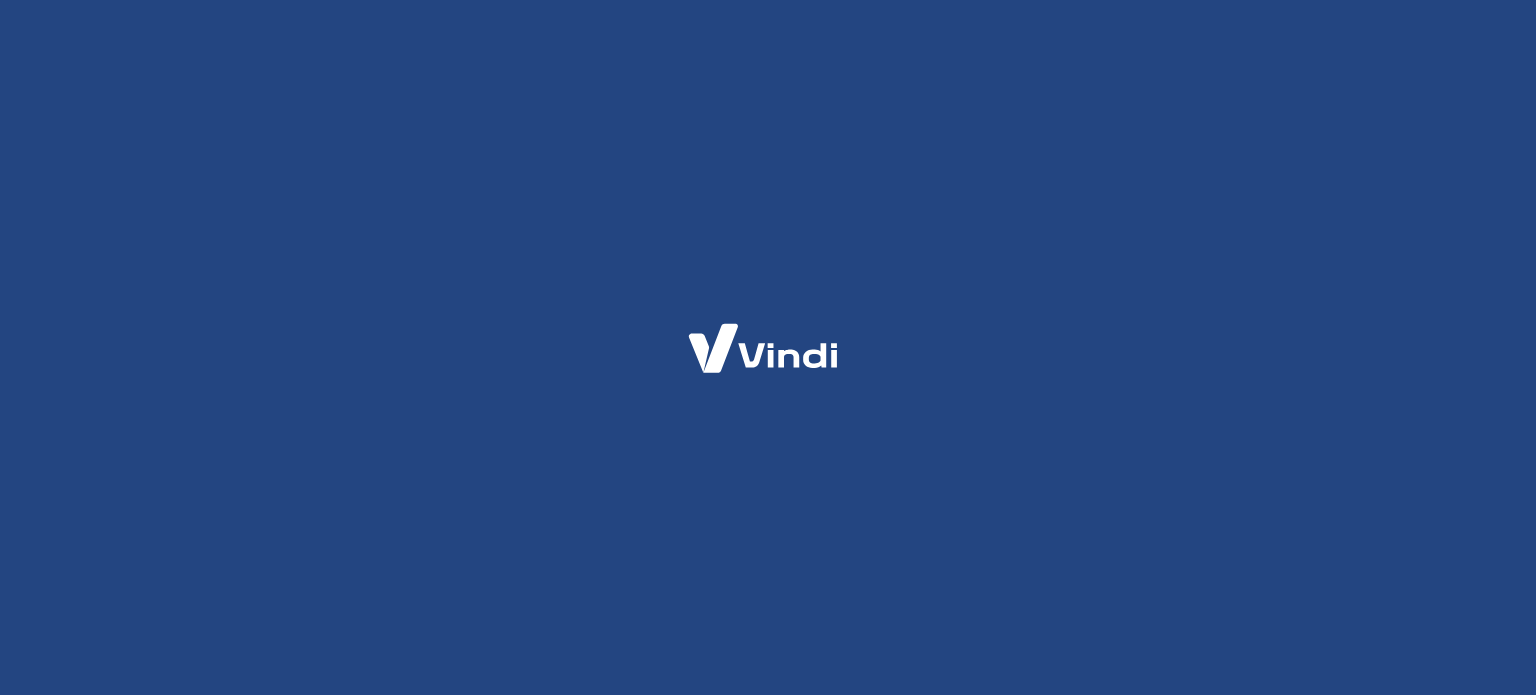 scroll, scrollTop: 0, scrollLeft: 0, axis: both 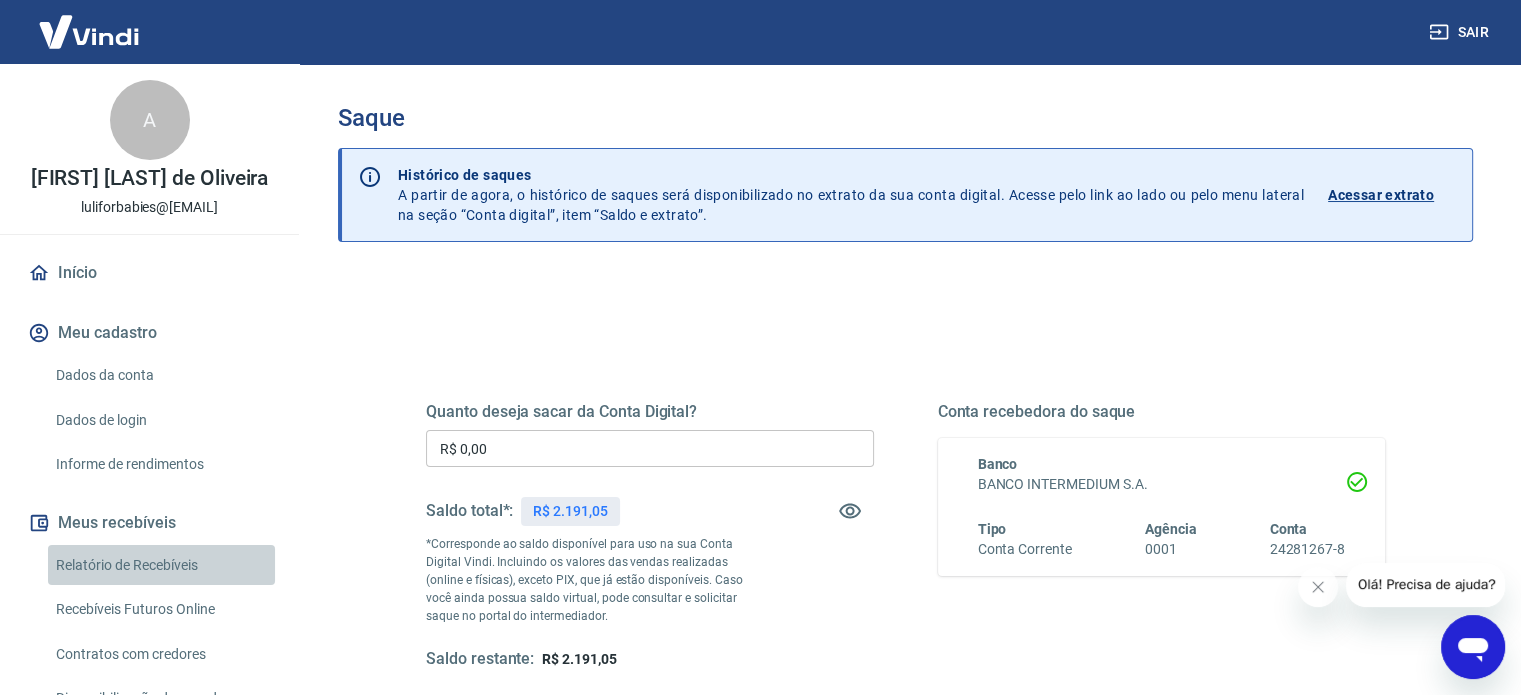 click on "Relatório de Recebíveis" at bounding box center [161, 565] 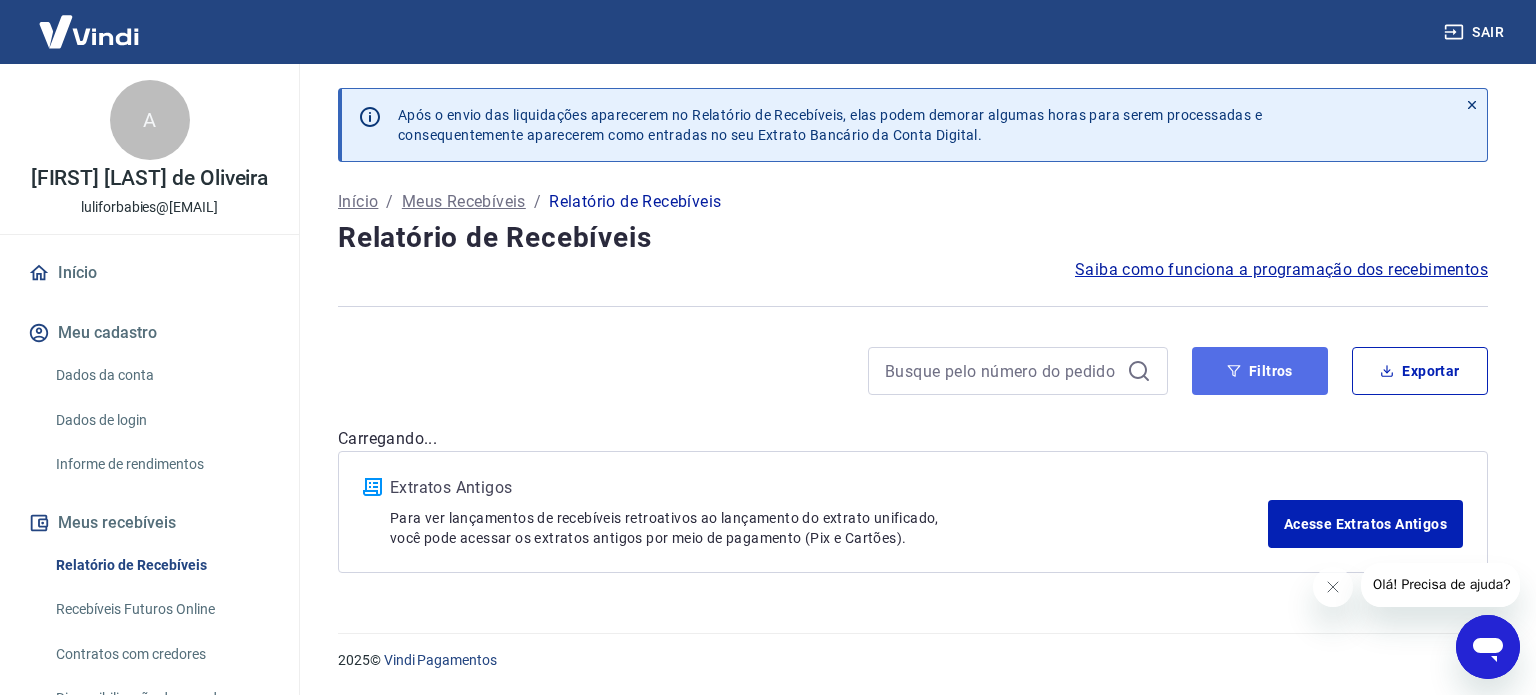 click on "Filtros" at bounding box center (1260, 371) 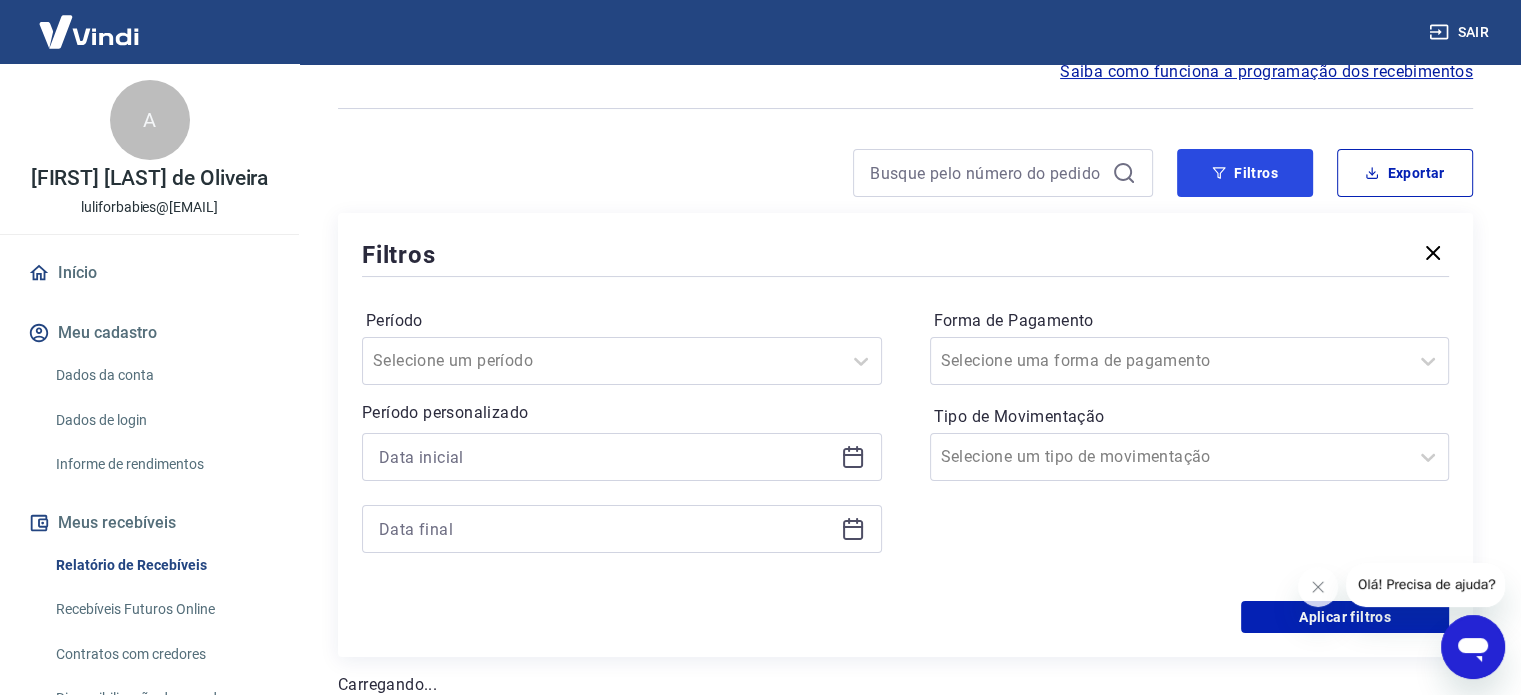 scroll, scrollTop: 200, scrollLeft: 0, axis: vertical 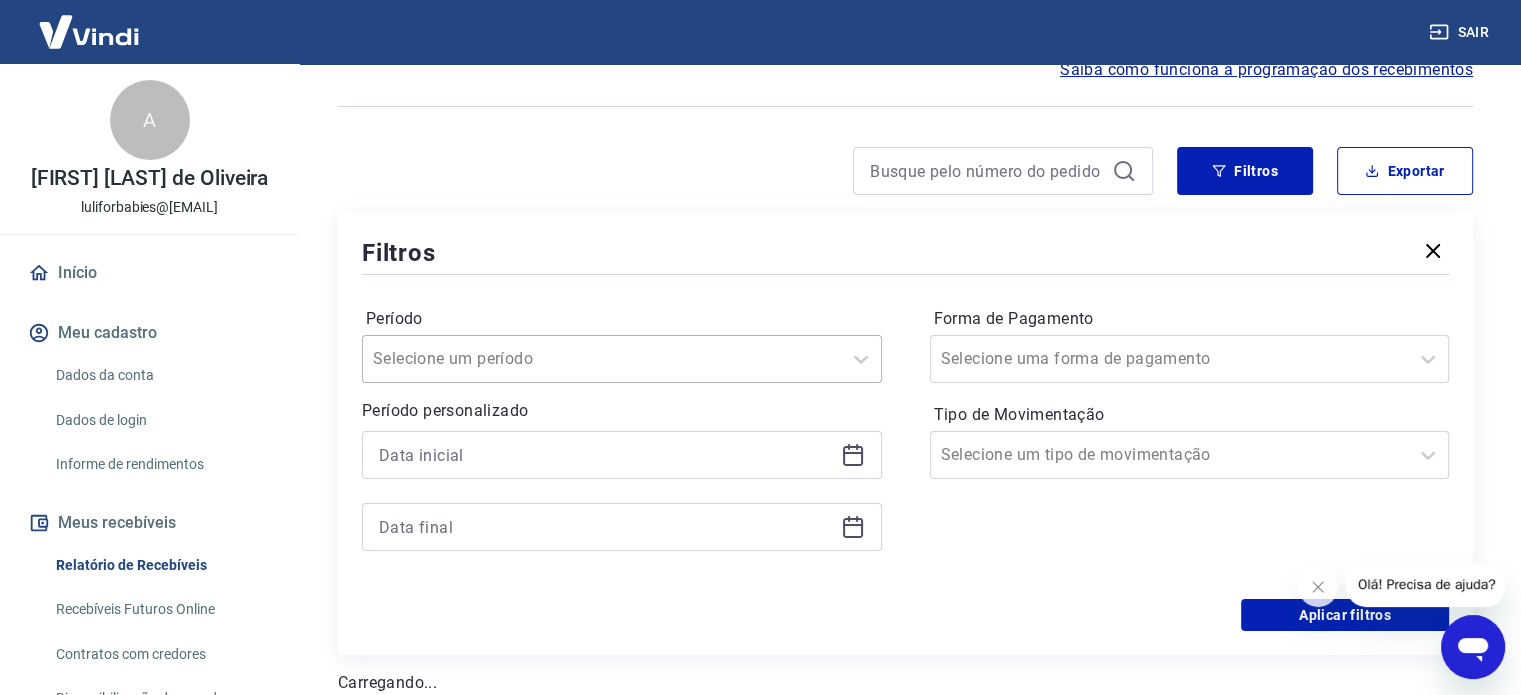 click at bounding box center (602, 359) 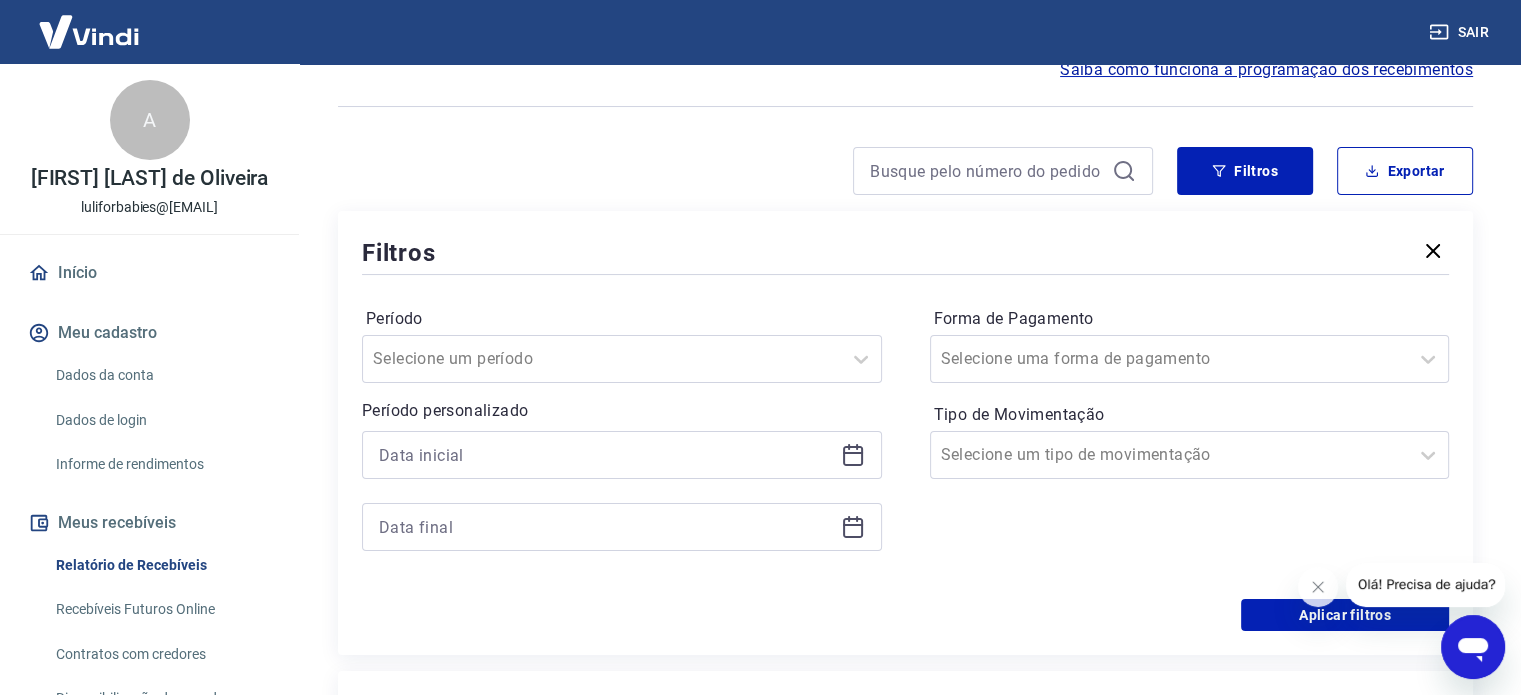click on "Período Selecione um período Período personalizado Forma de Pagamento Selecione uma forma de pagamento Tipo de Movimentação Selecione um tipo de movimentação" at bounding box center (905, 439) 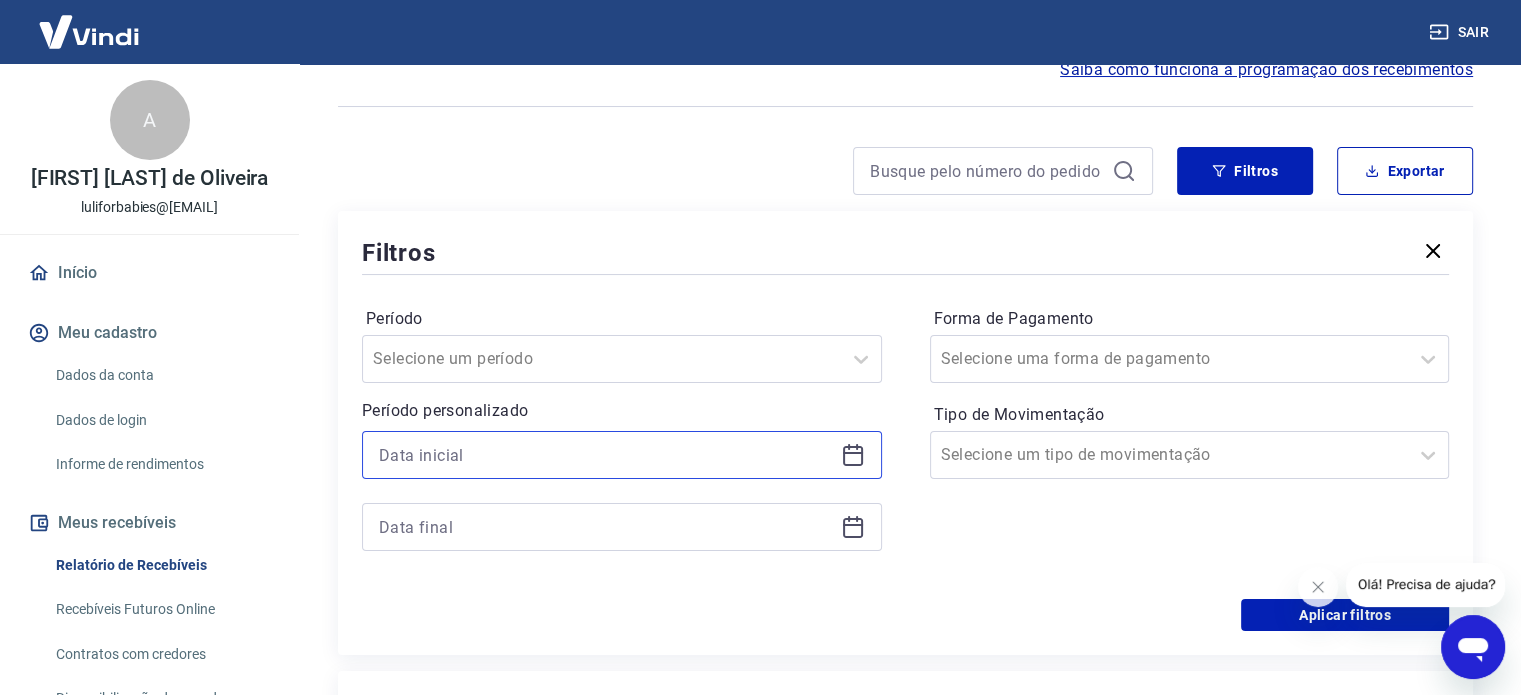 click at bounding box center [606, 455] 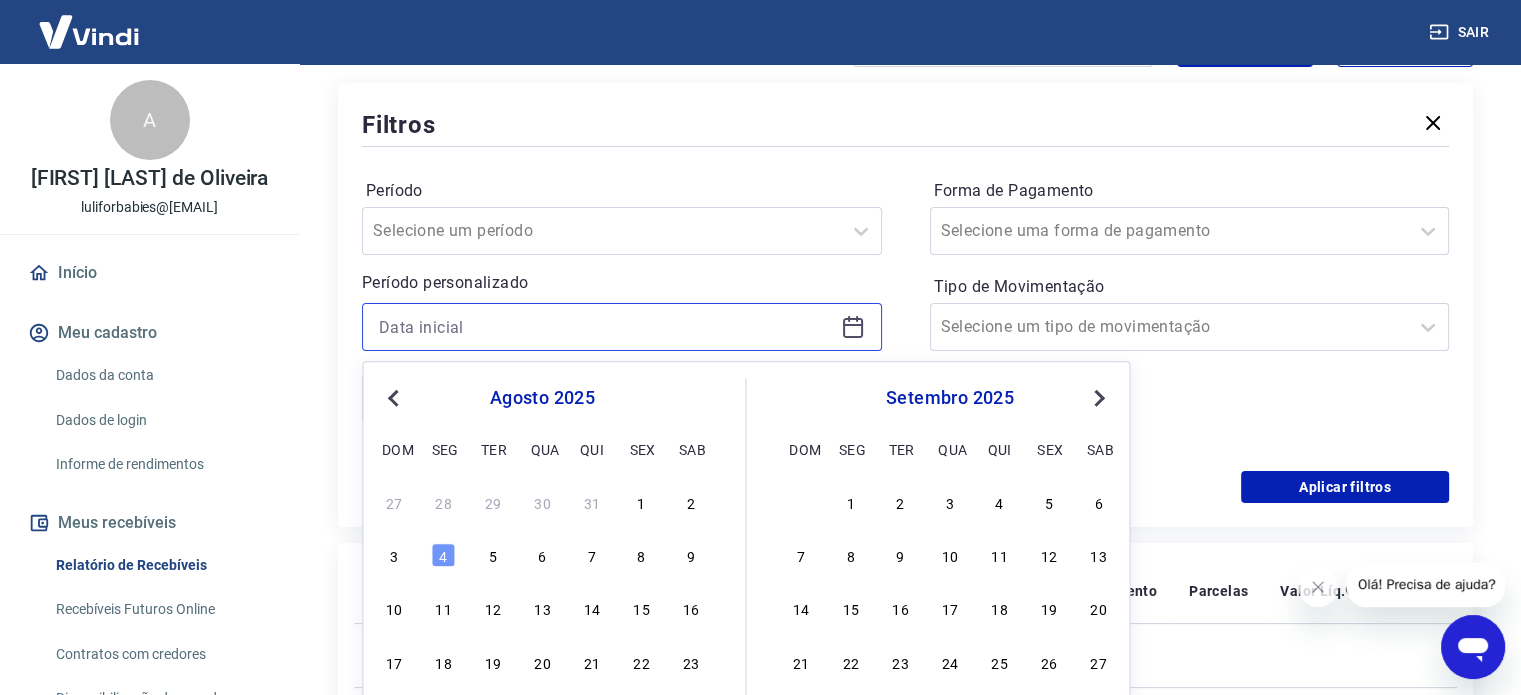 scroll, scrollTop: 400, scrollLeft: 0, axis: vertical 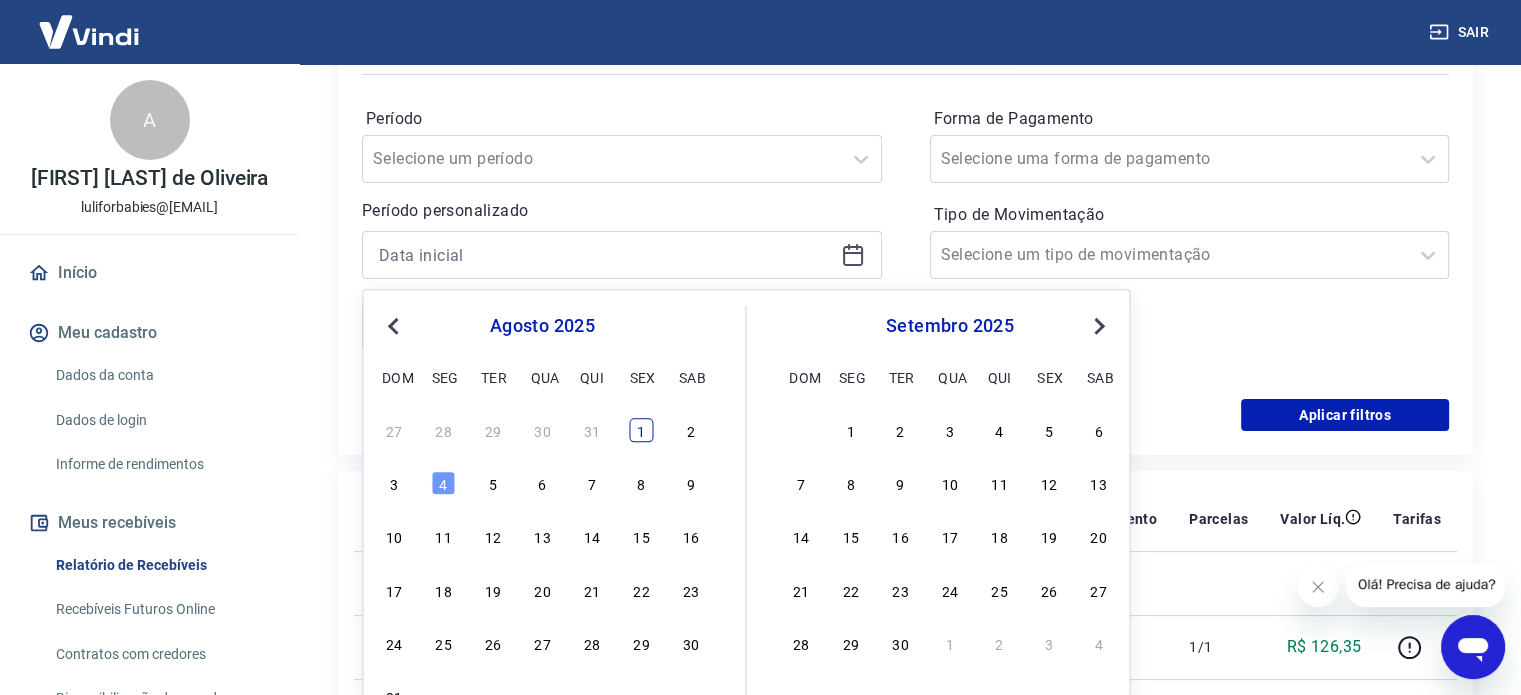 click on "1" at bounding box center (641, 430) 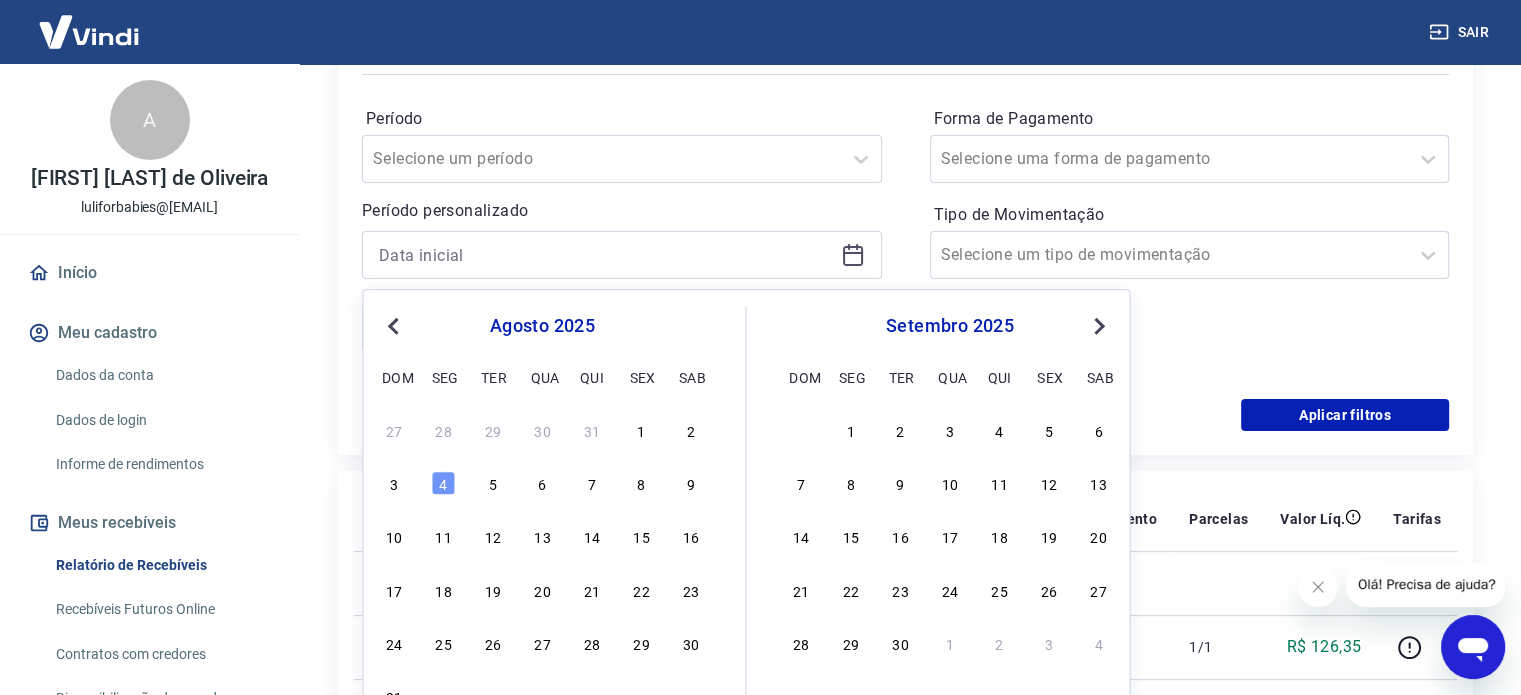 type on "01/08/2025" 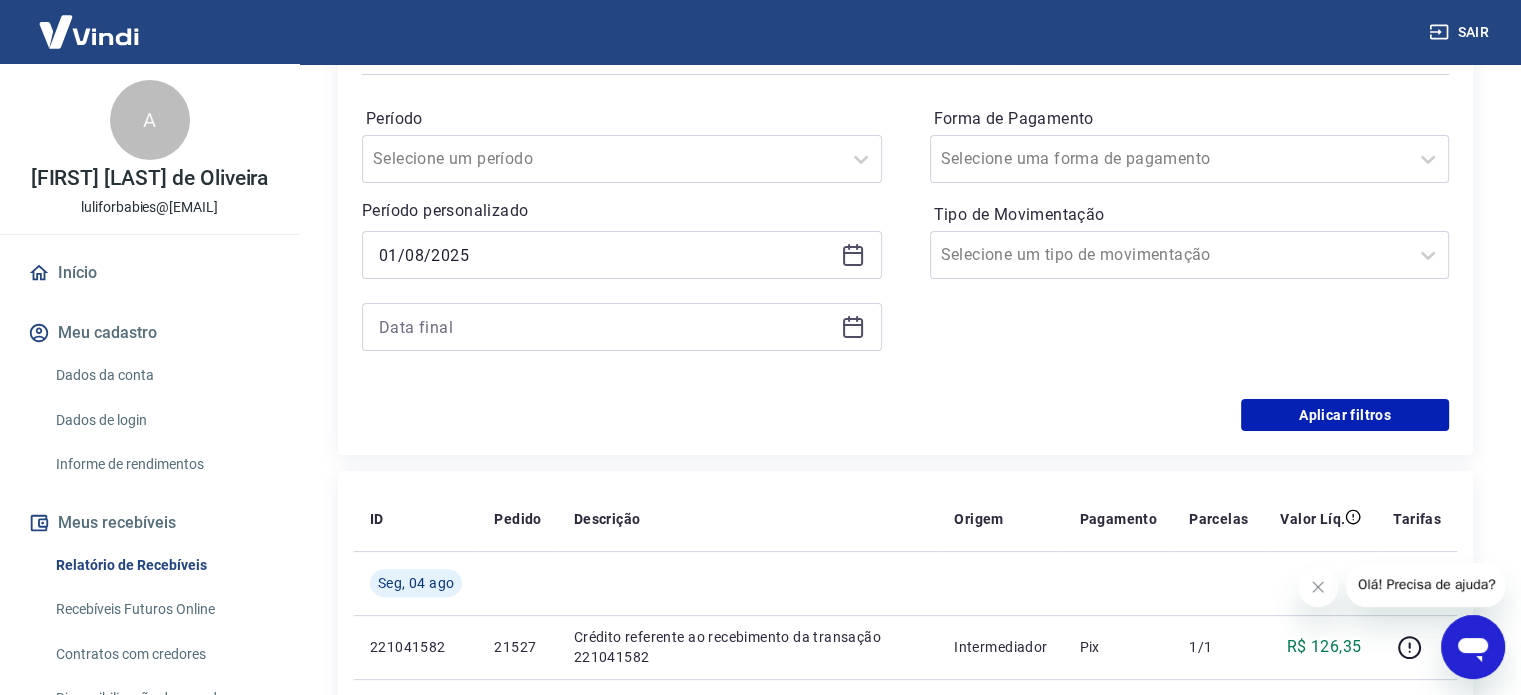 click 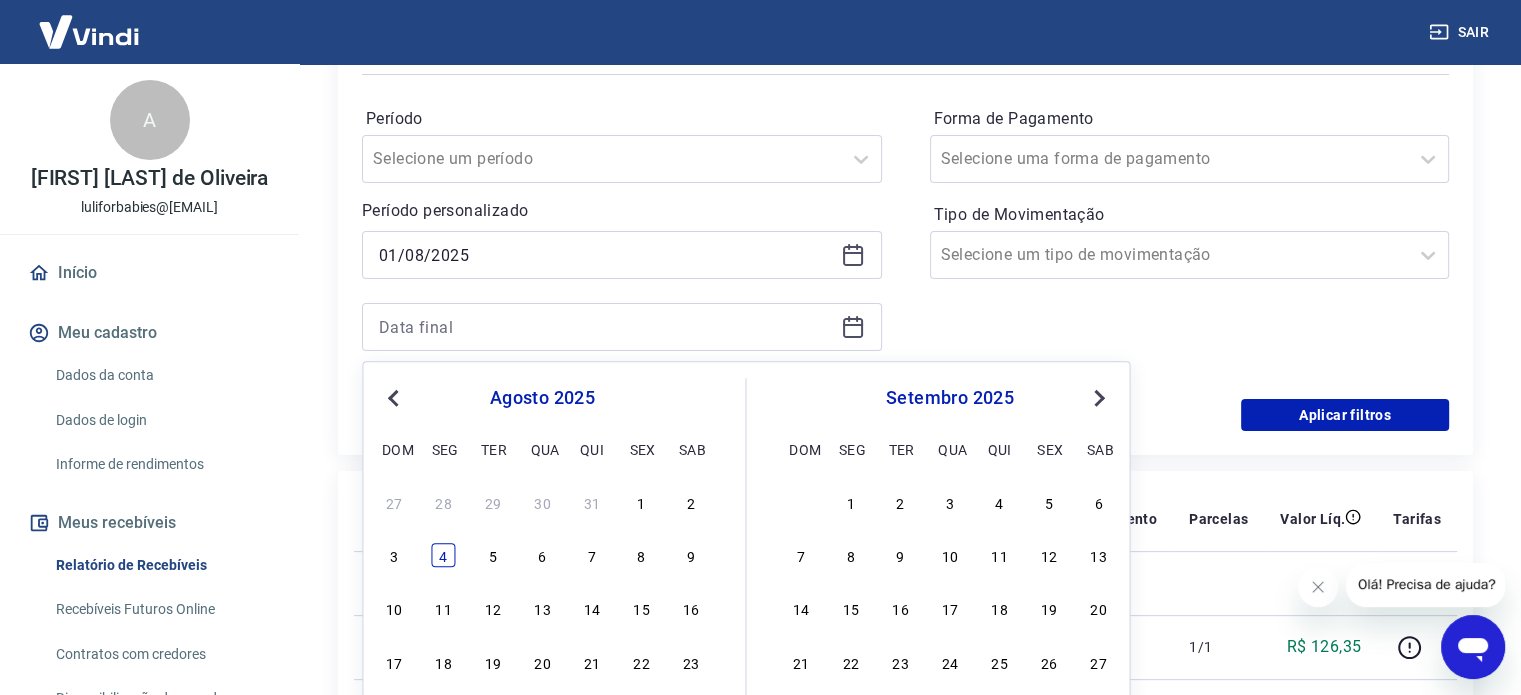 click on "4" at bounding box center [444, 555] 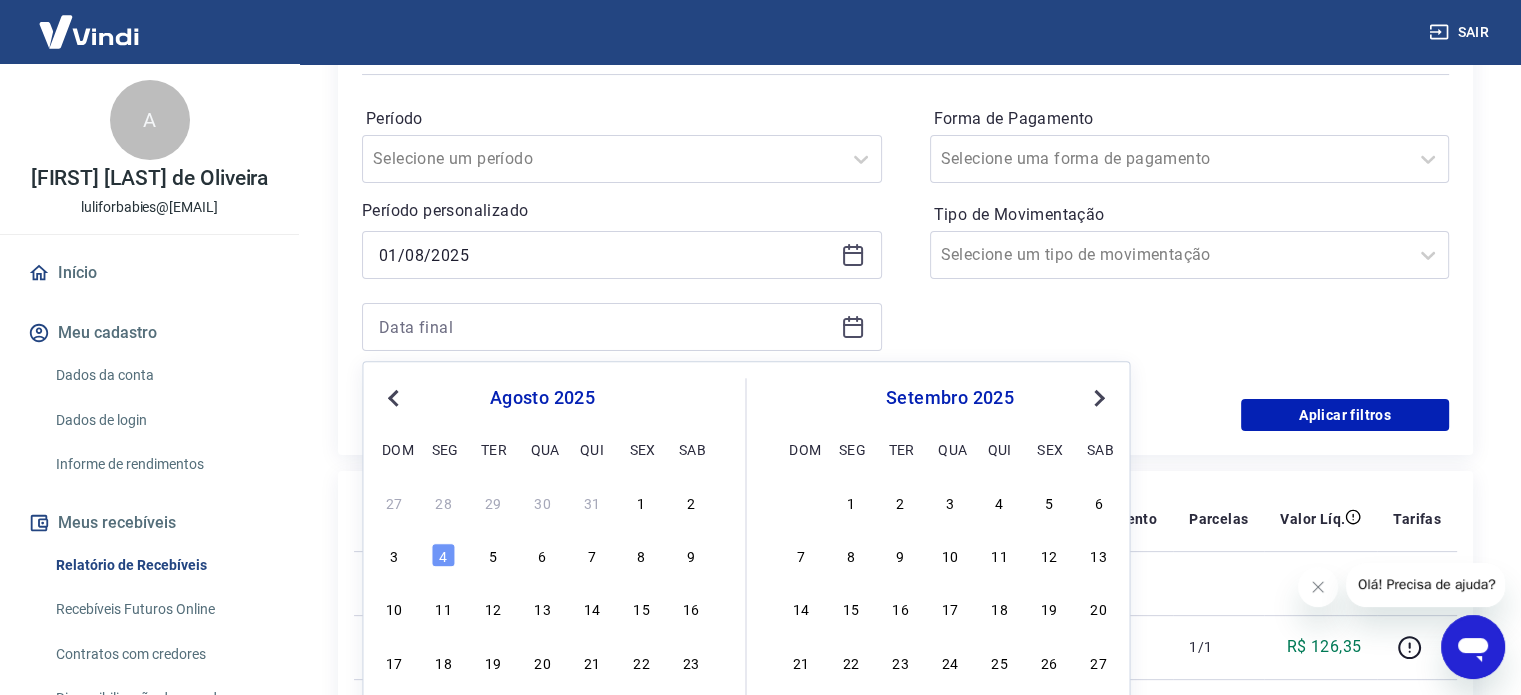 type on "04/08/2025" 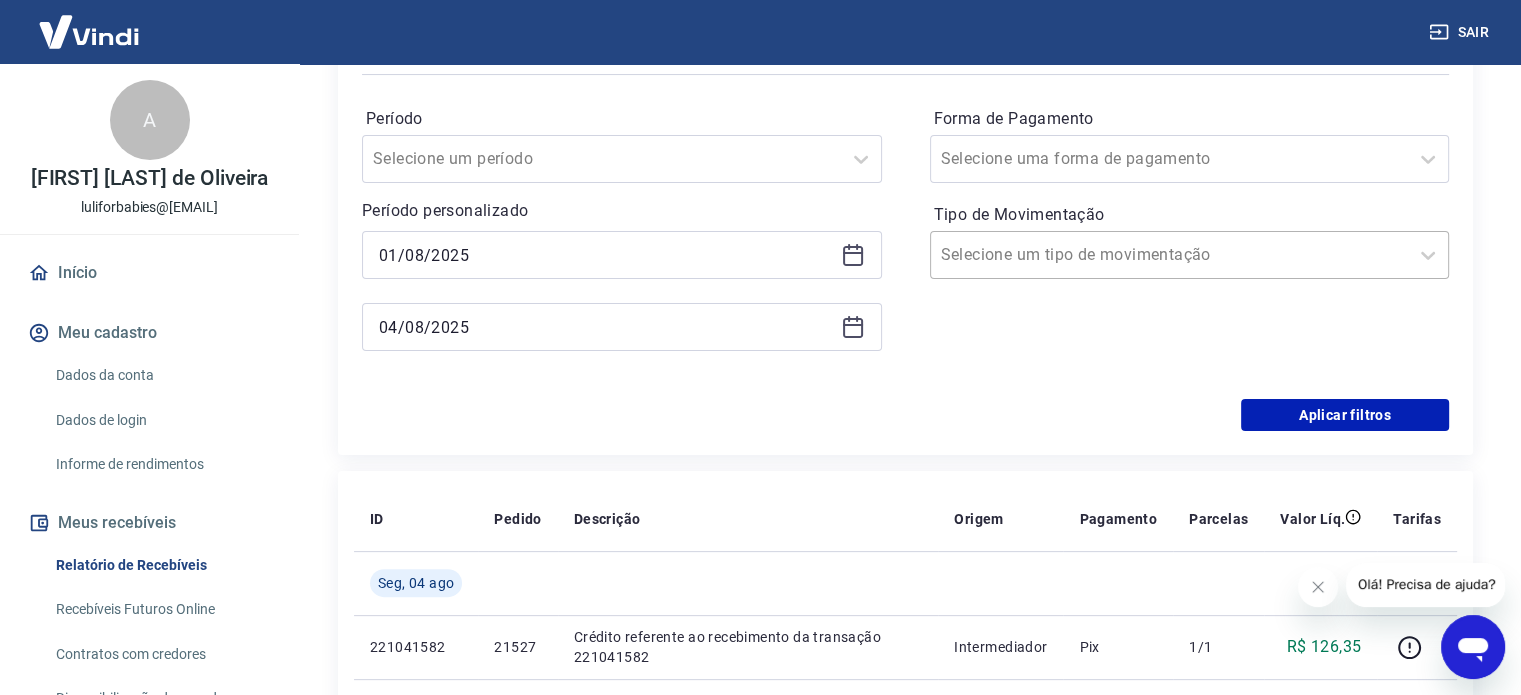 scroll, scrollTop: 300, scrollLeft: 0, axis: vertical 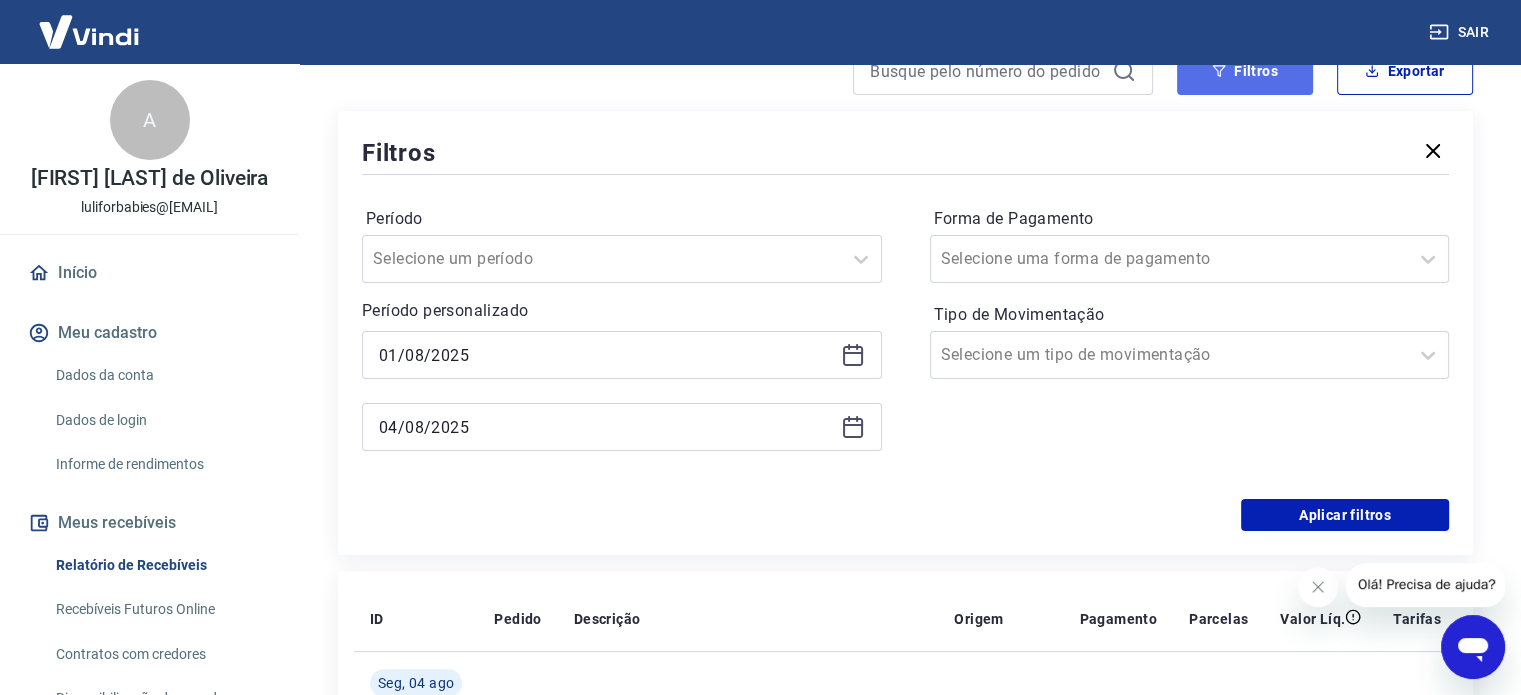 click on "Filtros" at bounding box center (1245, 71) 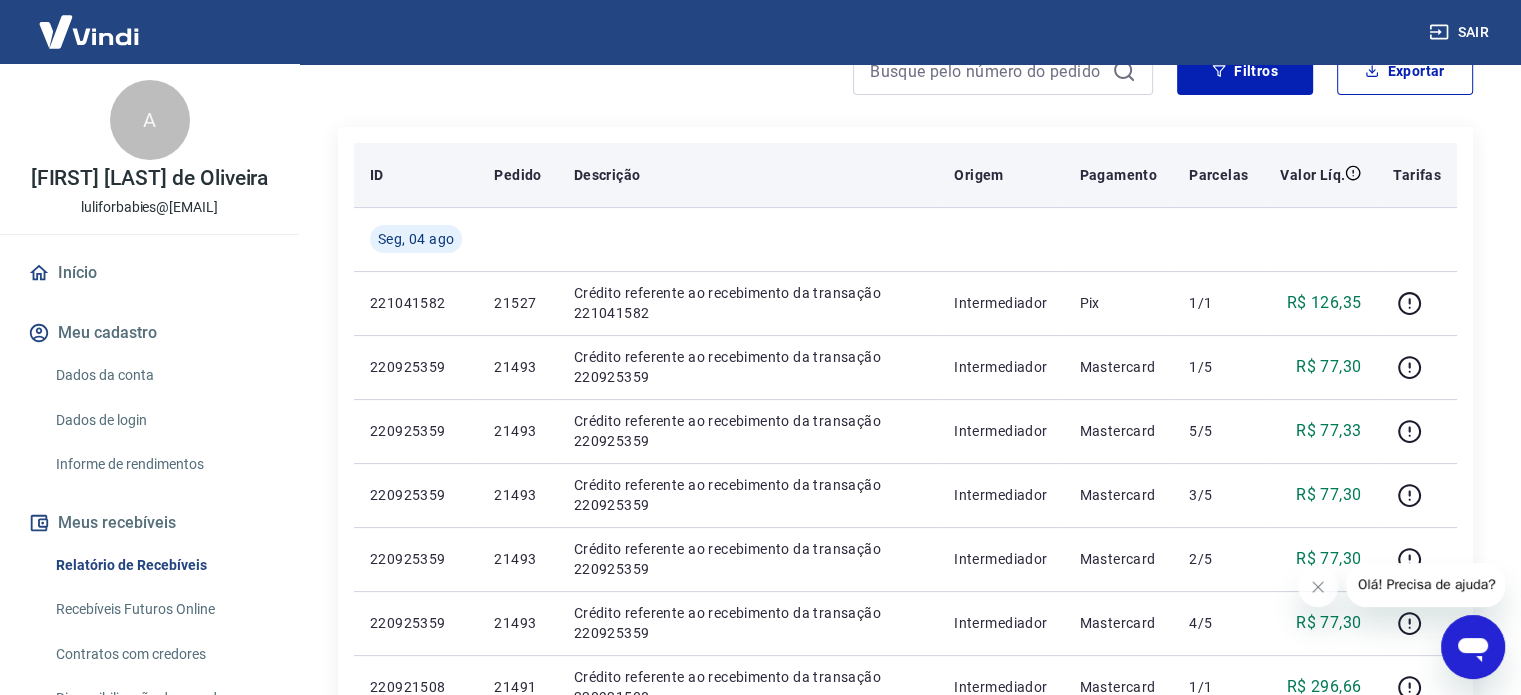 click on "Descrição" at bounding box center [748, 175] 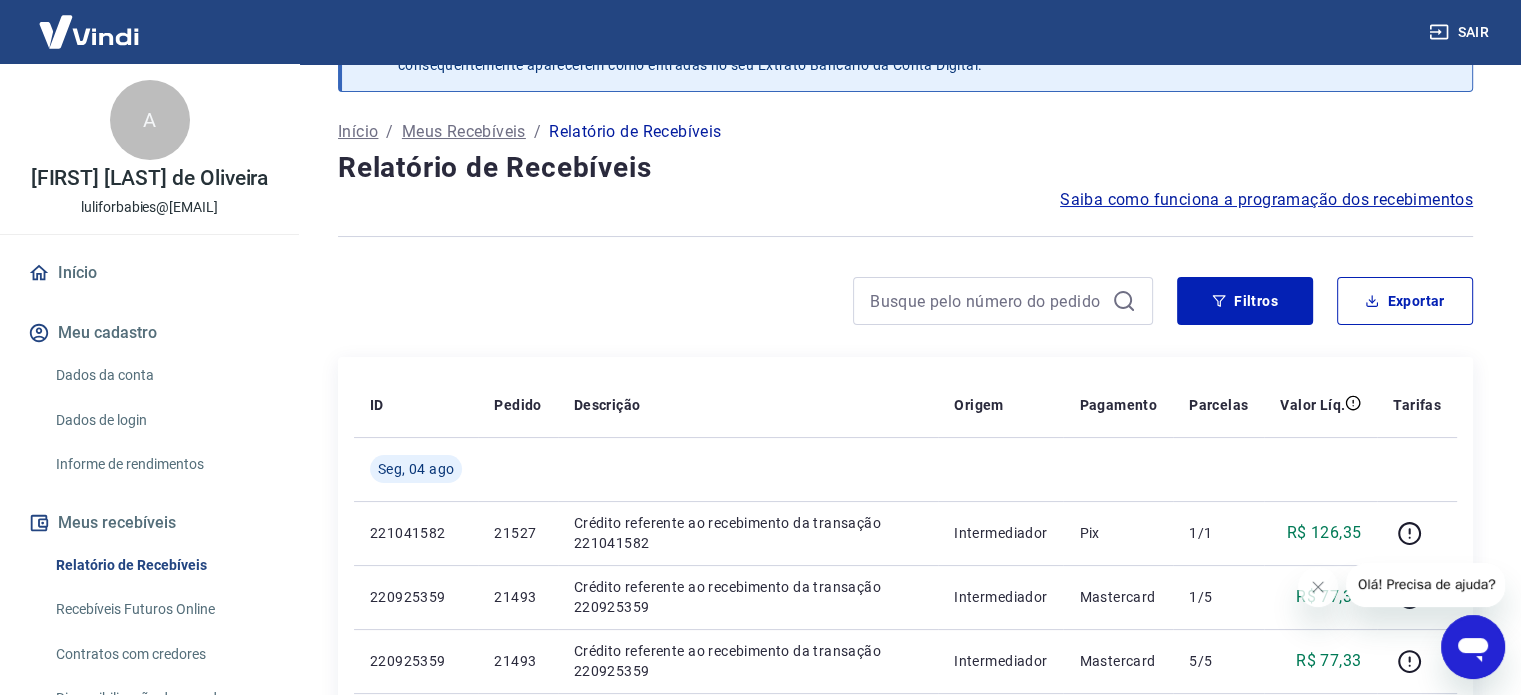 scroll, scrollTop: 0, scrollLeft: 0, axis: both 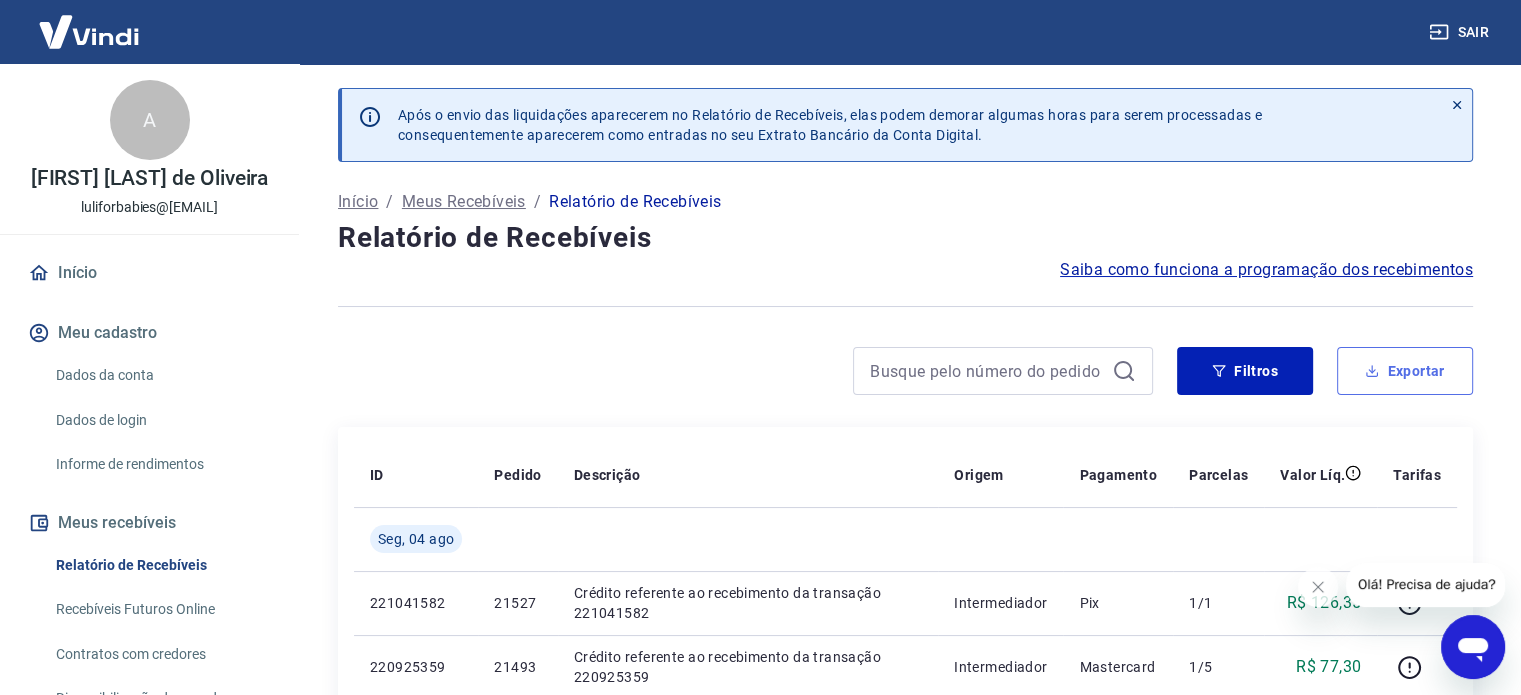 click 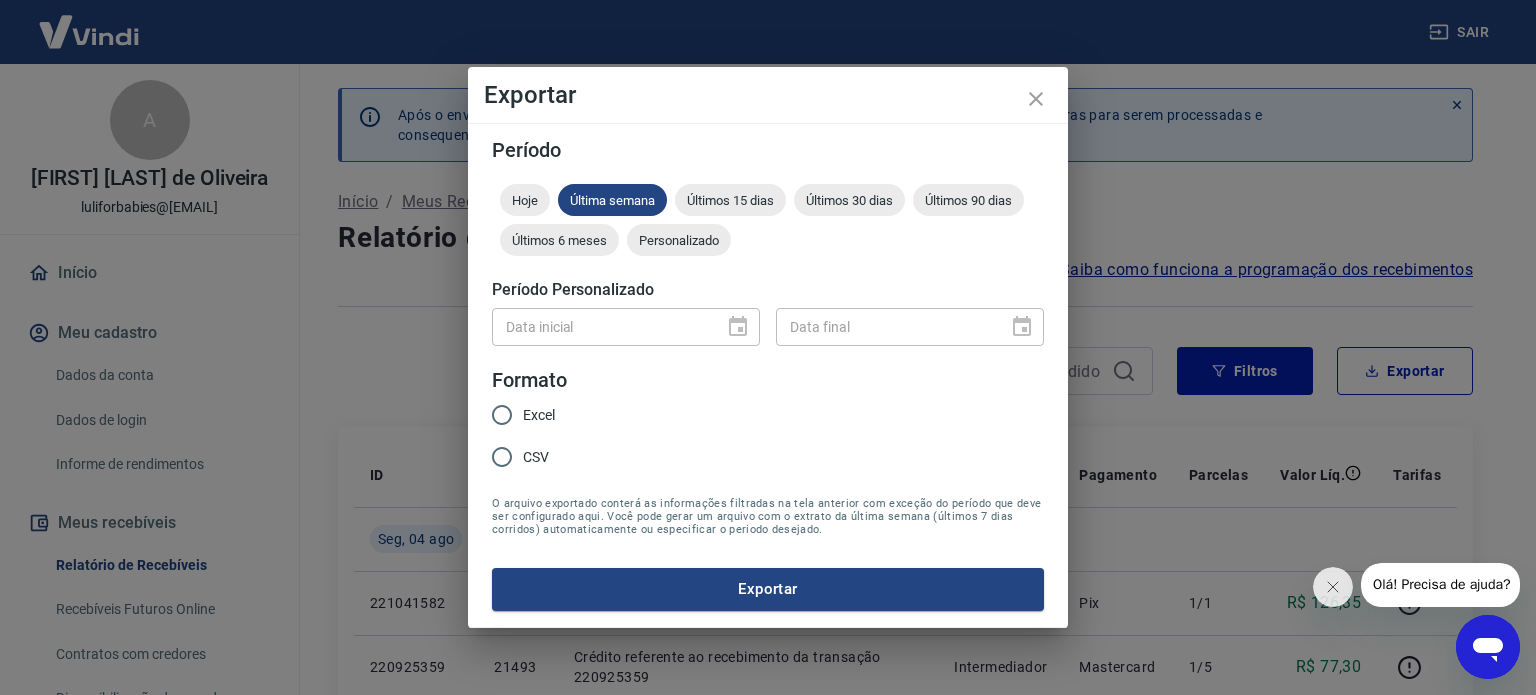 click on "Excel" at bounding box center [539, 415] 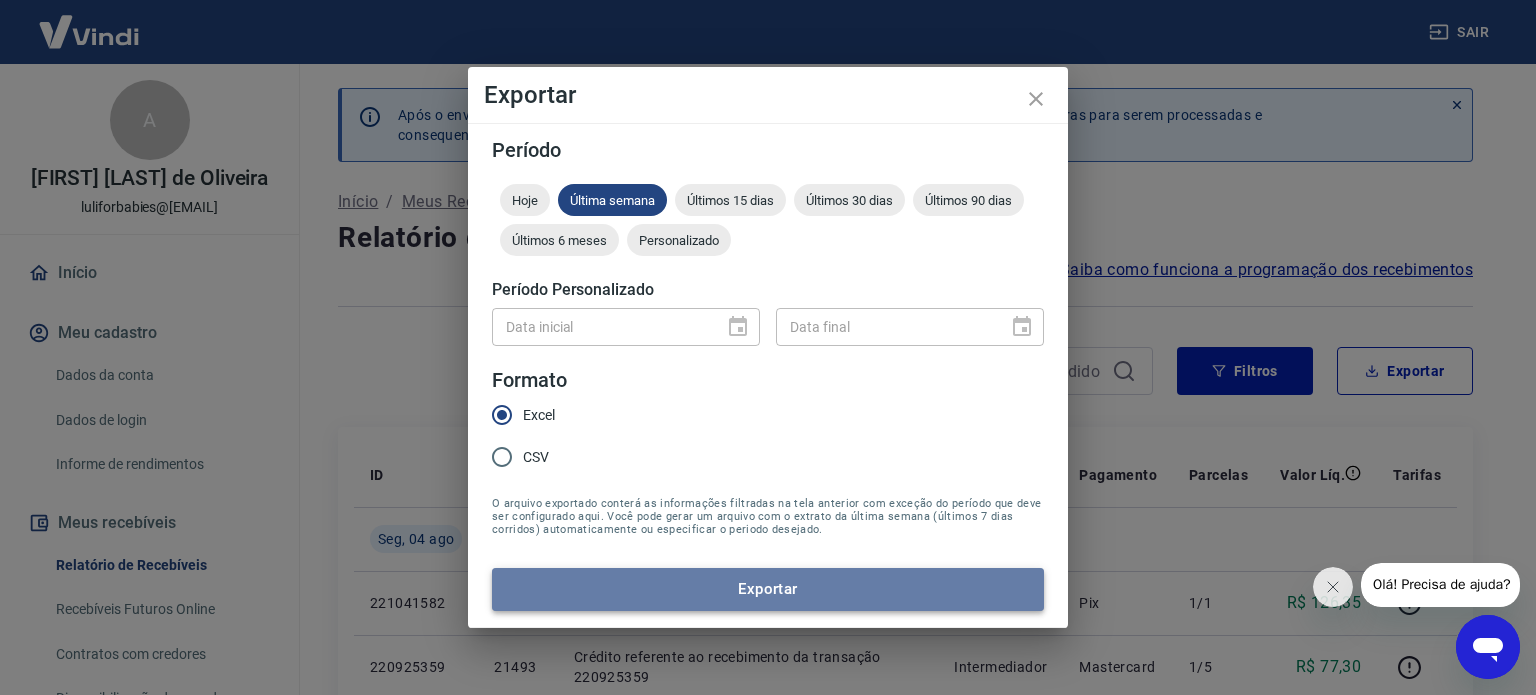 click on "Exportar" at bounding box center (768, 589) 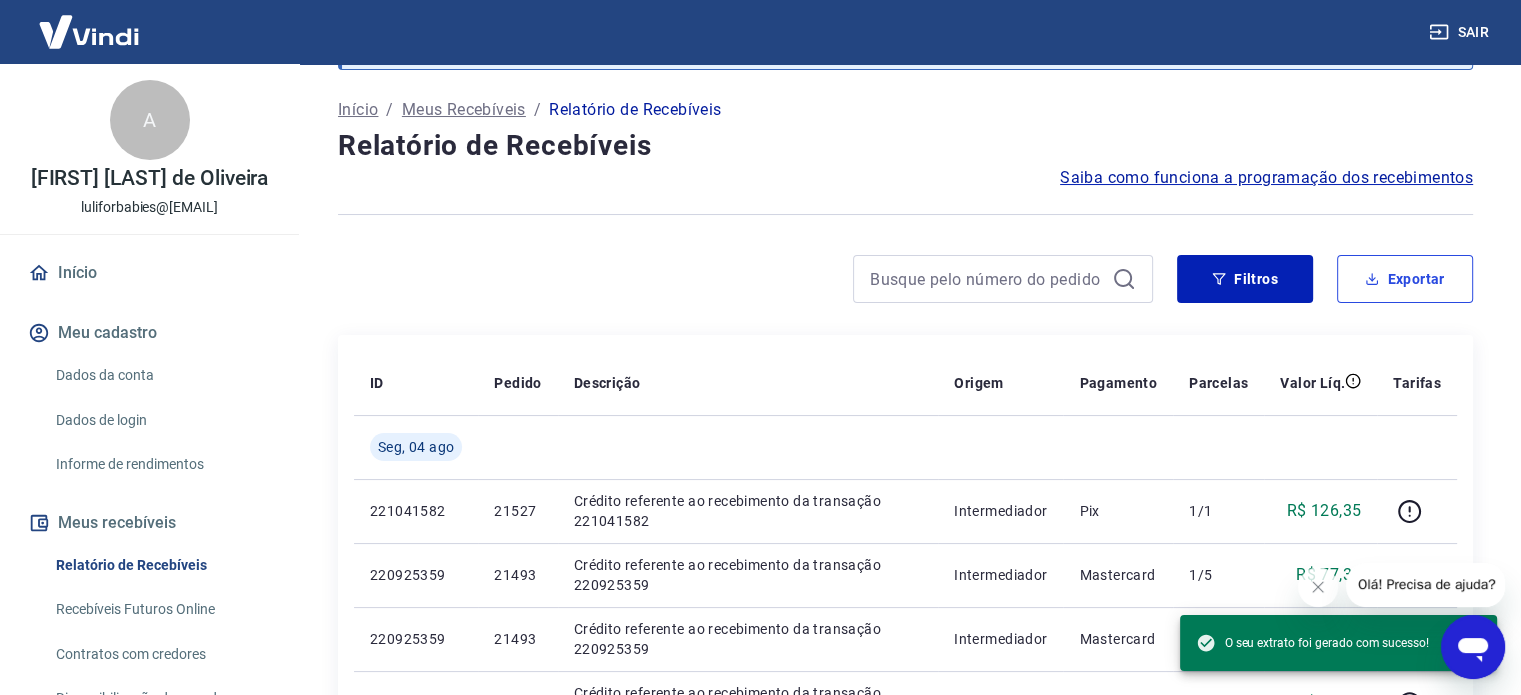 scroll, scrollTop: 400, scrollLeft: 0, axis: vertical 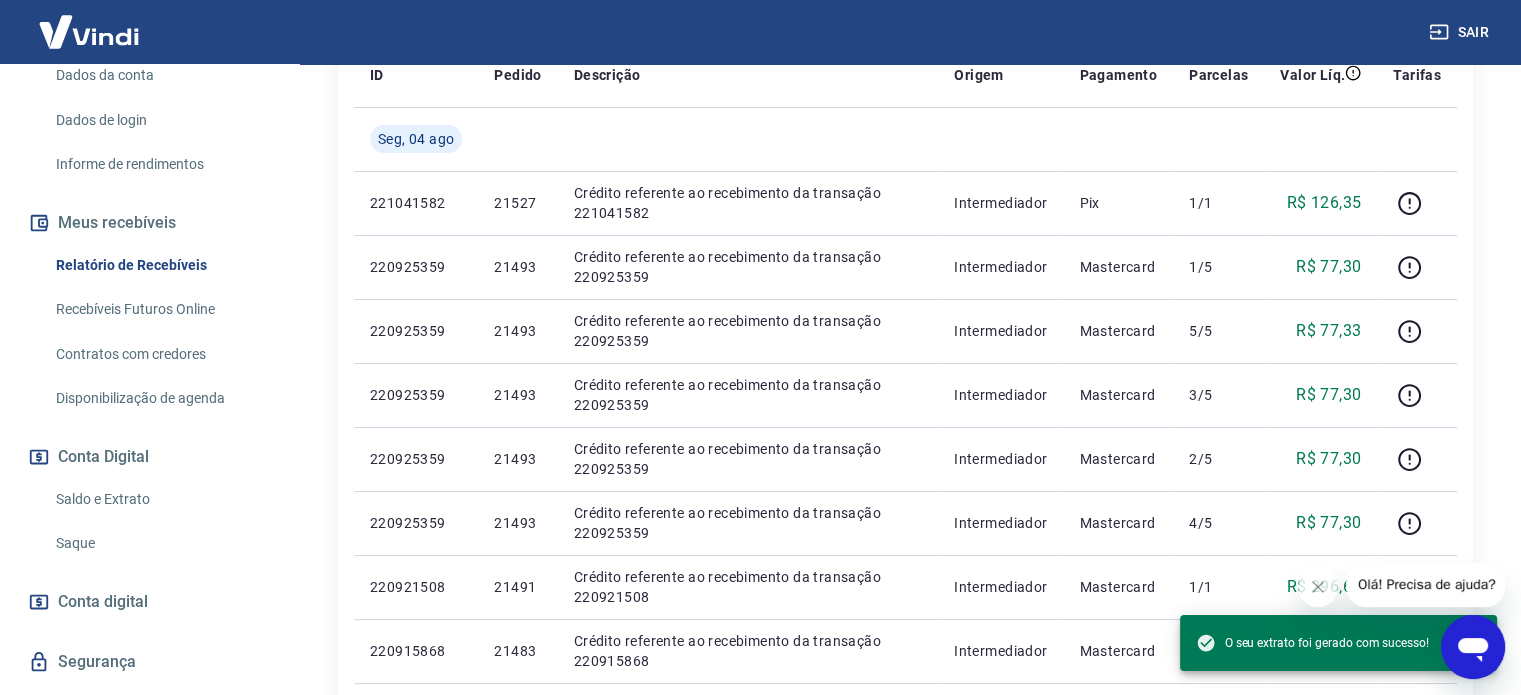 click on "Saldo e Extrato" at bounding box center (161, 499) 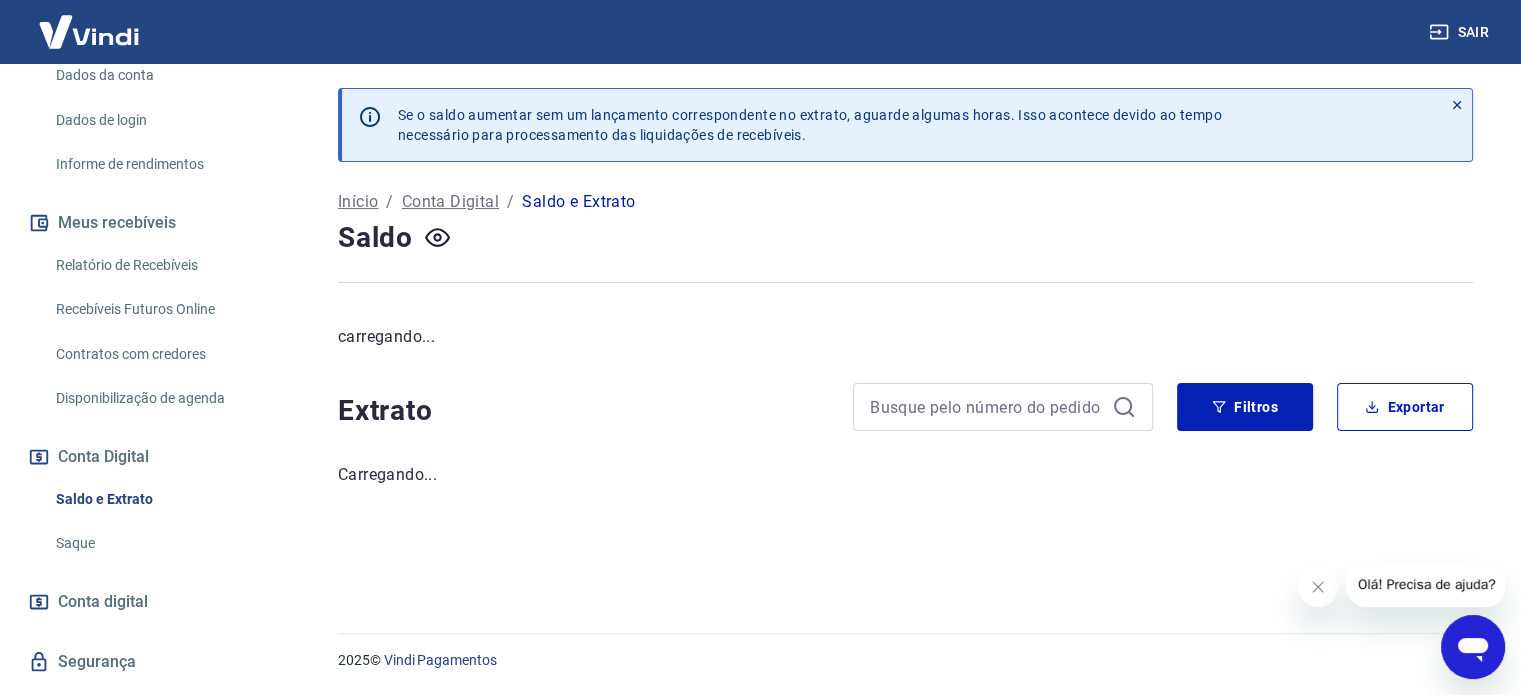 scroll, scrollTop: 0, scrollLeft: 0, axis: both 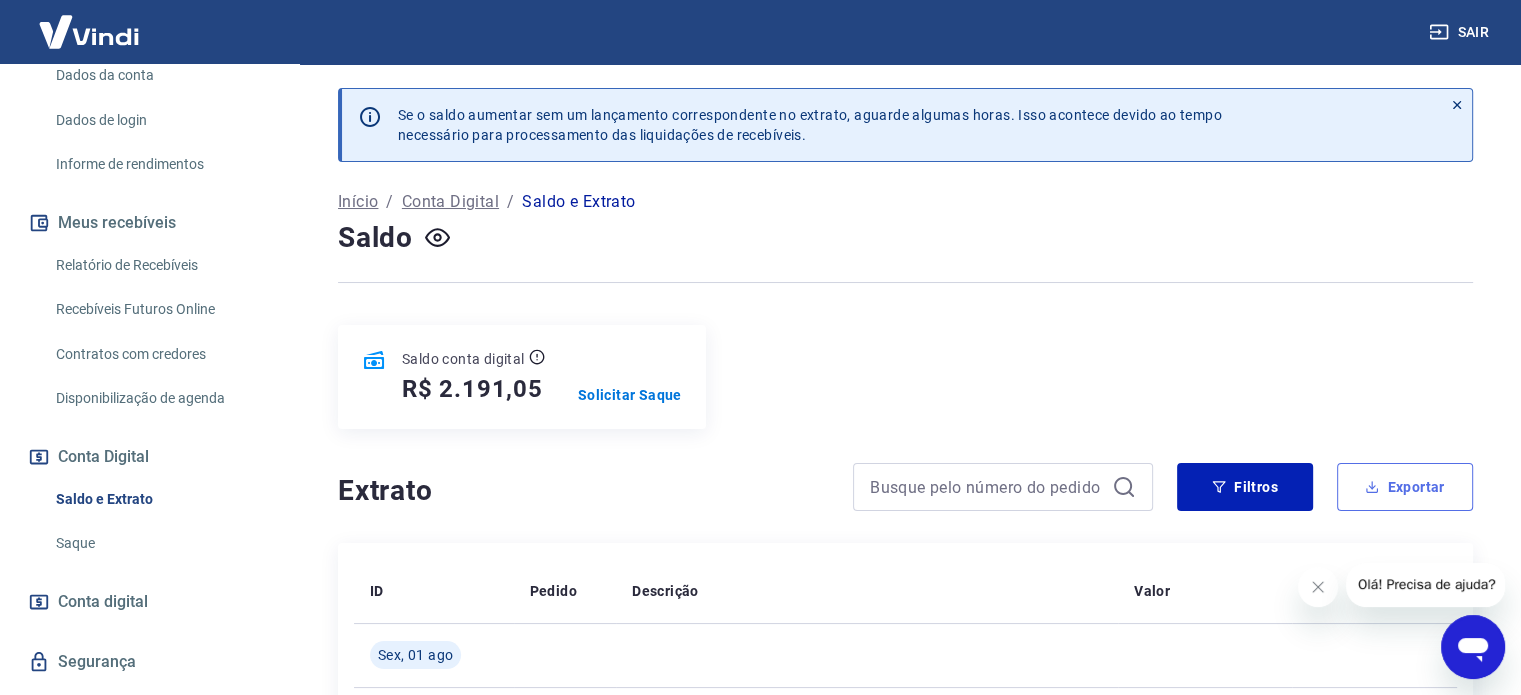 click on "Exportar" at bounding box center (1405, 487) 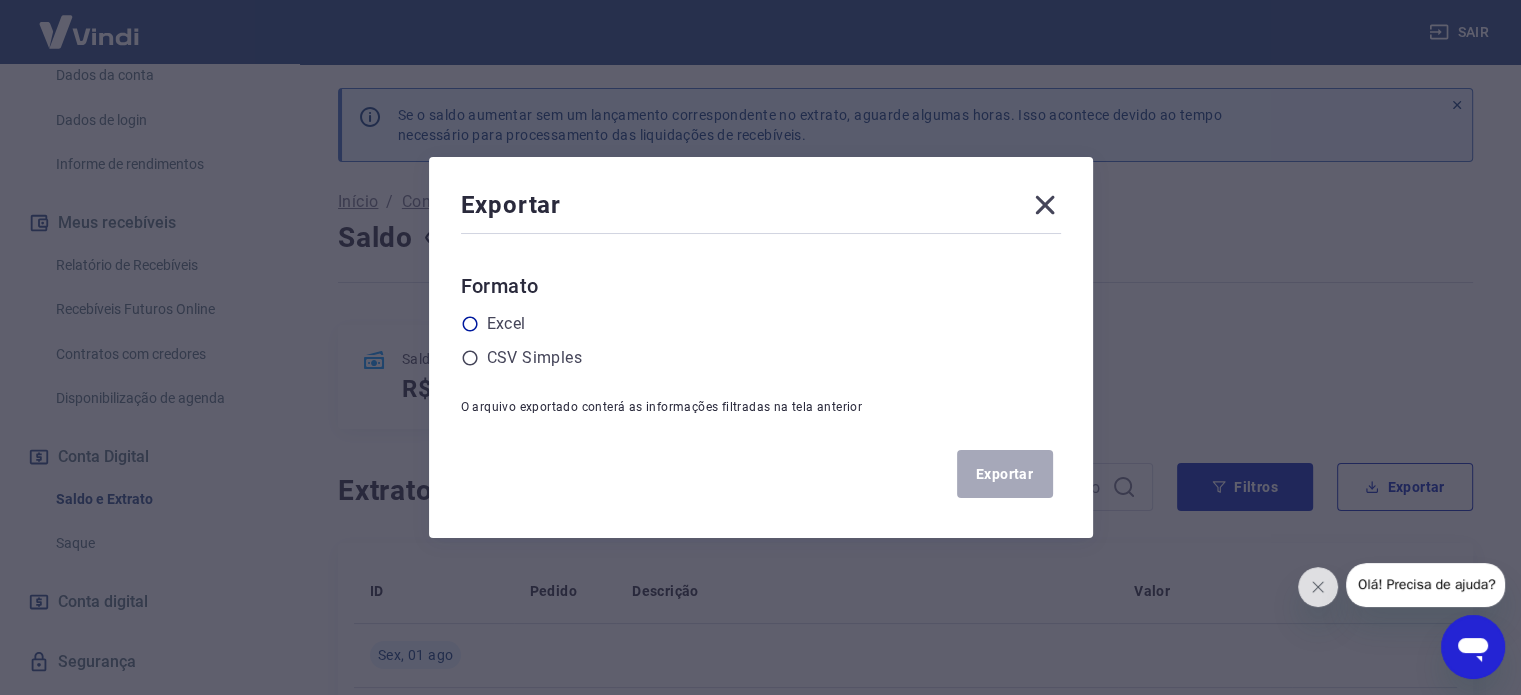 click on "Excel" at bounding box center [506, 324] 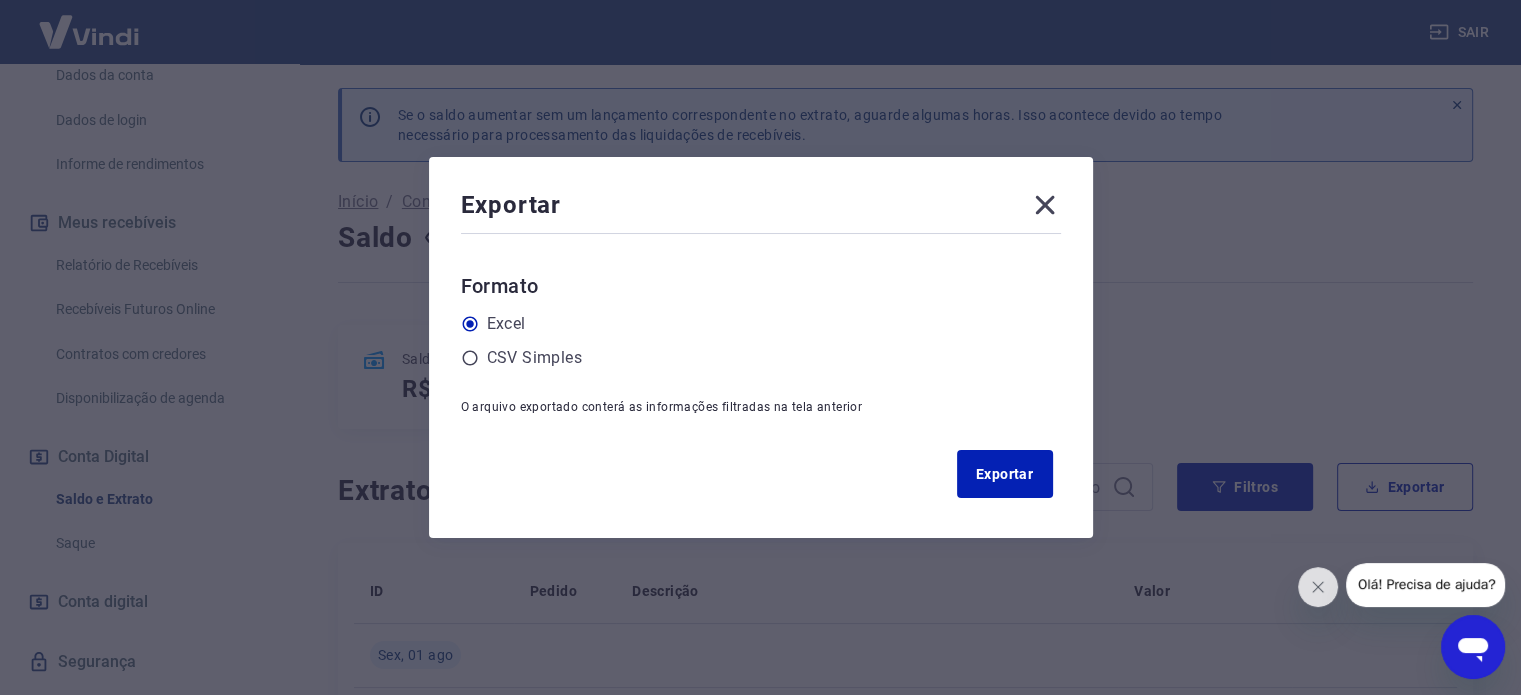 drag, startPoint x: 1054, startPoint y: 211, endPoint x: 1059, endPoint y: 223, distance: 13 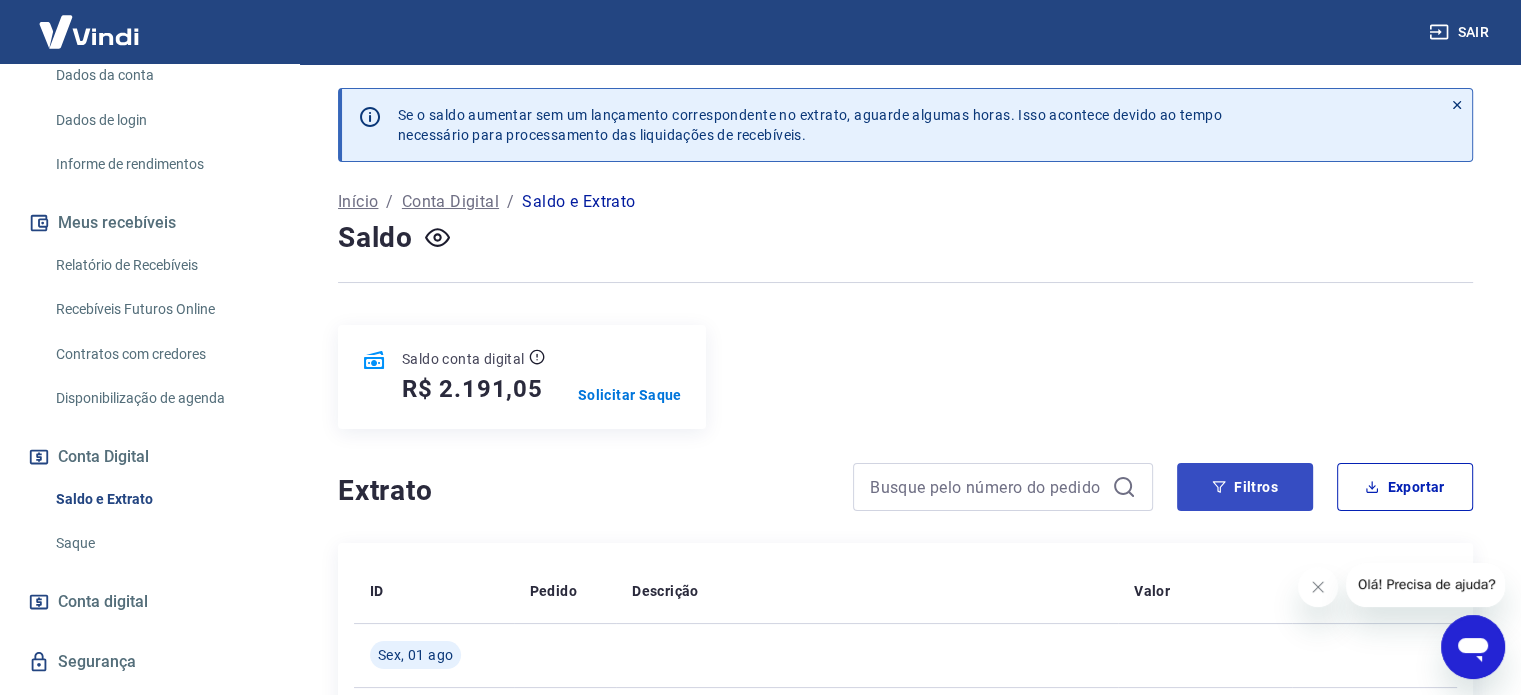 click on "Se o saldo aumentar sem um lançamento correspondente no extrato, aguarde algumas horas. Isso acontece devido ao tempo necessário para processamento das liquidações de recebíveis. Início / Conta Digital / Saldo e Extrato Saldo Saldo conta digital R$ 2.191,05 Solicitar Saque Extrato Filtros Exportar ID Pedido Descrição Valor Comprovante Sex, 01 ago [TRANSACTION_ID] Crédito referente à liquidação da UR 15601907 via CIP R$ 1.197,56 [TRANSACTION_ID] Crédito referente à liquidação da UR 15601486 via CIP R$ 993,49 Qui, 31 jul [TRANSACTION_ID] Crédito referente à liquidação da UR 15584051 via CIP R$ 1.155,18 [TRANSACTION_ID] Crédito referente à liquidação da UR 15582868 via CIP R$ 1.985,43 [TRANSACTION_ID] Débito referente à transferência bancária [TRANSACTION_ID] -R$ 3.140,61 Qua, 30 jul [TRANSACTION_ID] Débito referente à transferência bancária [TRANSACTION_ID] -R$ 6.197,22 [TRANSACTION_ID] Crédito referente à liquidação da UR 15566199 via CIP R$ 2.268,59 [TRANSACTION_ID] Crédito referente à liquidação da UR 15566071 via CIP R$ 1.829,09 Ter, 29 jul" at bounding box center [905, 1260] 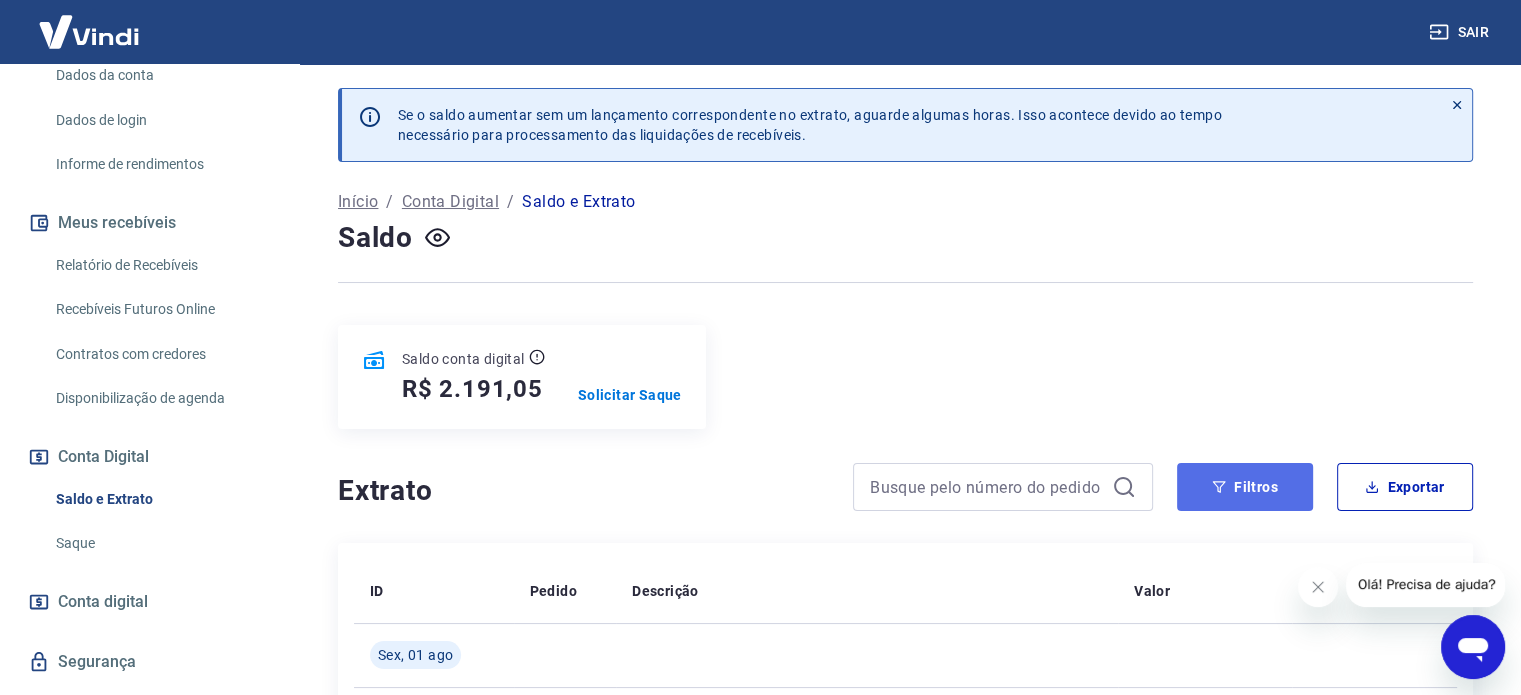 click on "Filtros" at bounding box center [1245, 487] 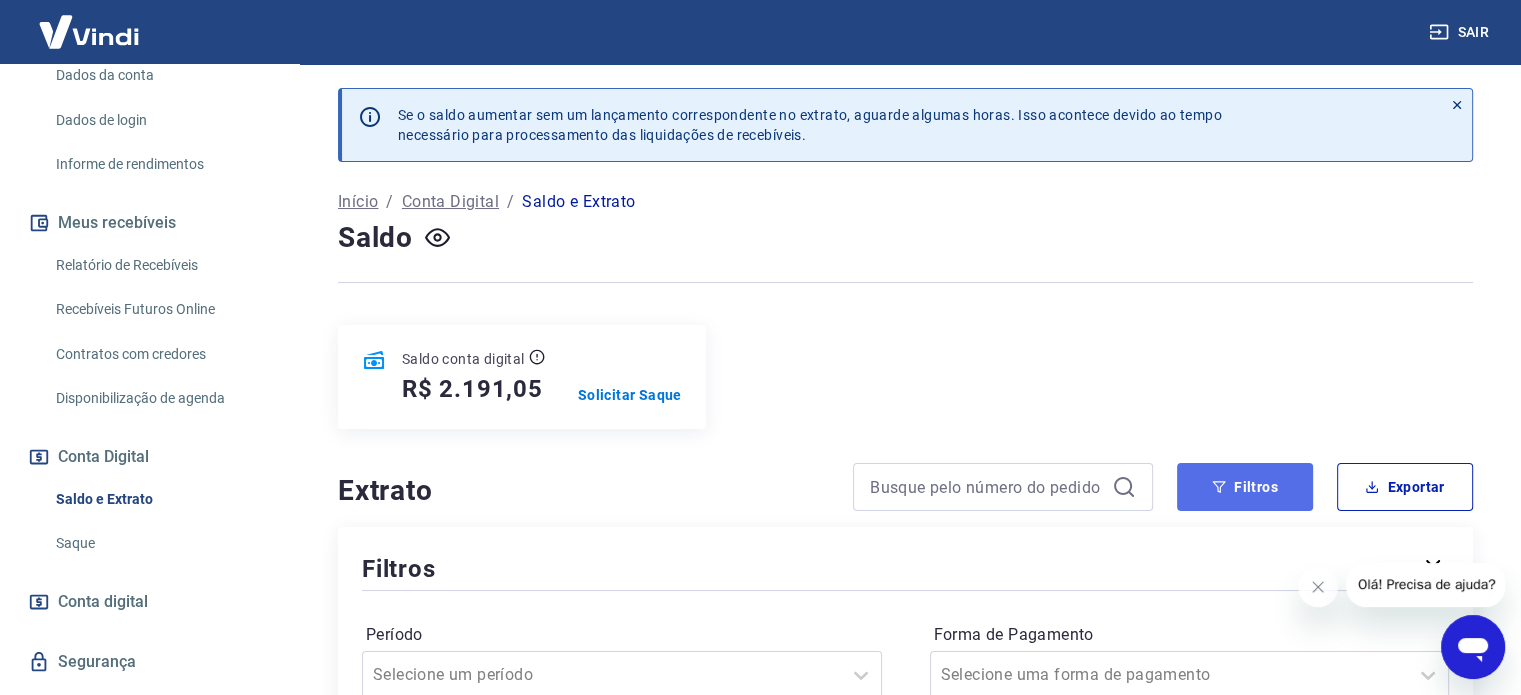 click on "Filtros" at bounding box center (1245, 487) 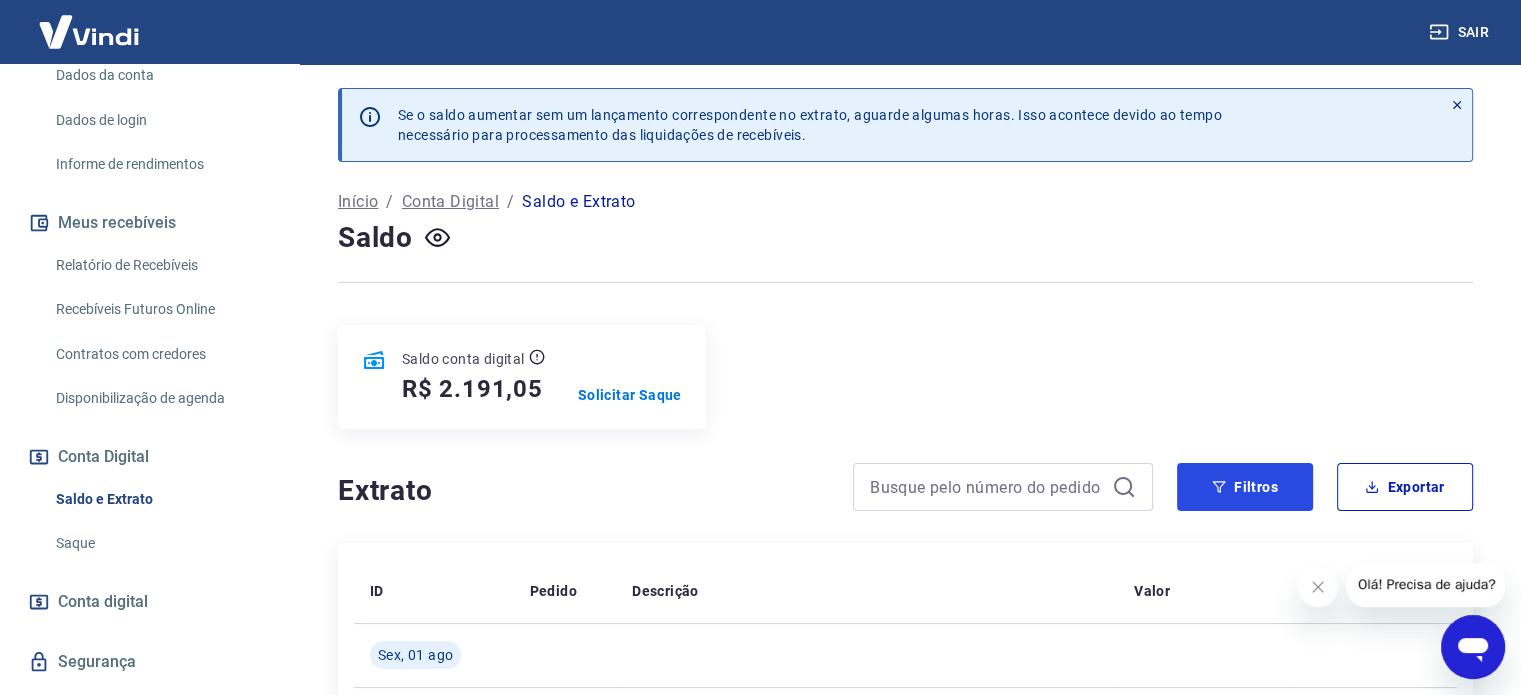 click on "Filtros" at bounding box center [1245, 487] 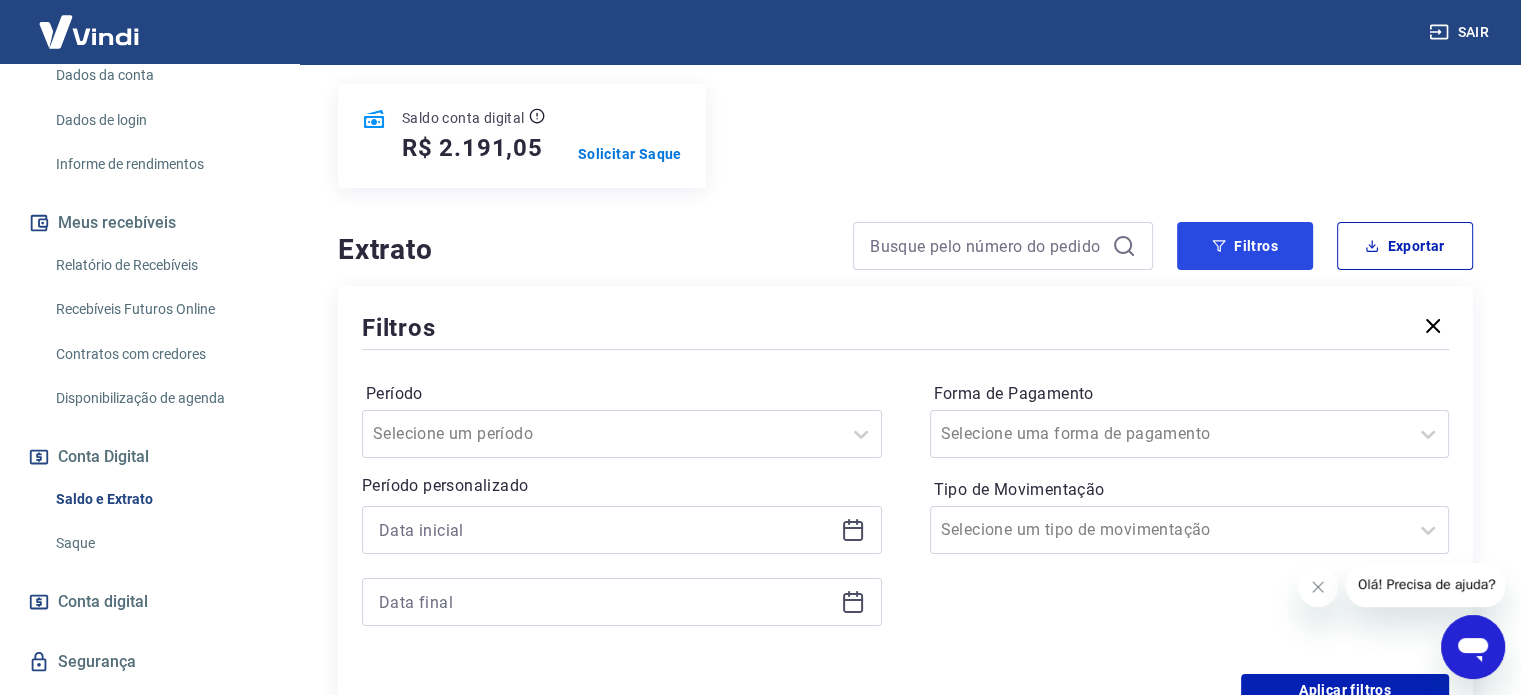 scroll, scrollTop: 400, scrollLeft: 0, axis: vertical 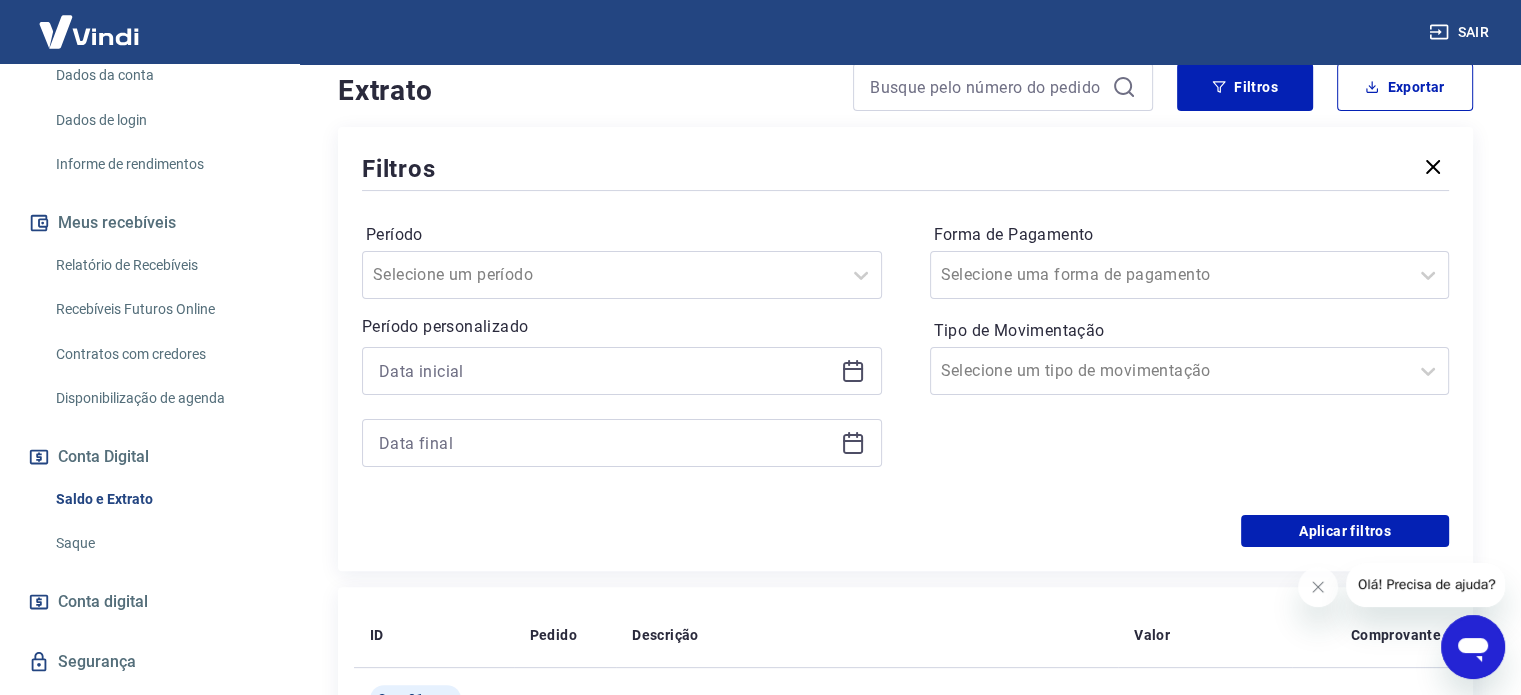 click 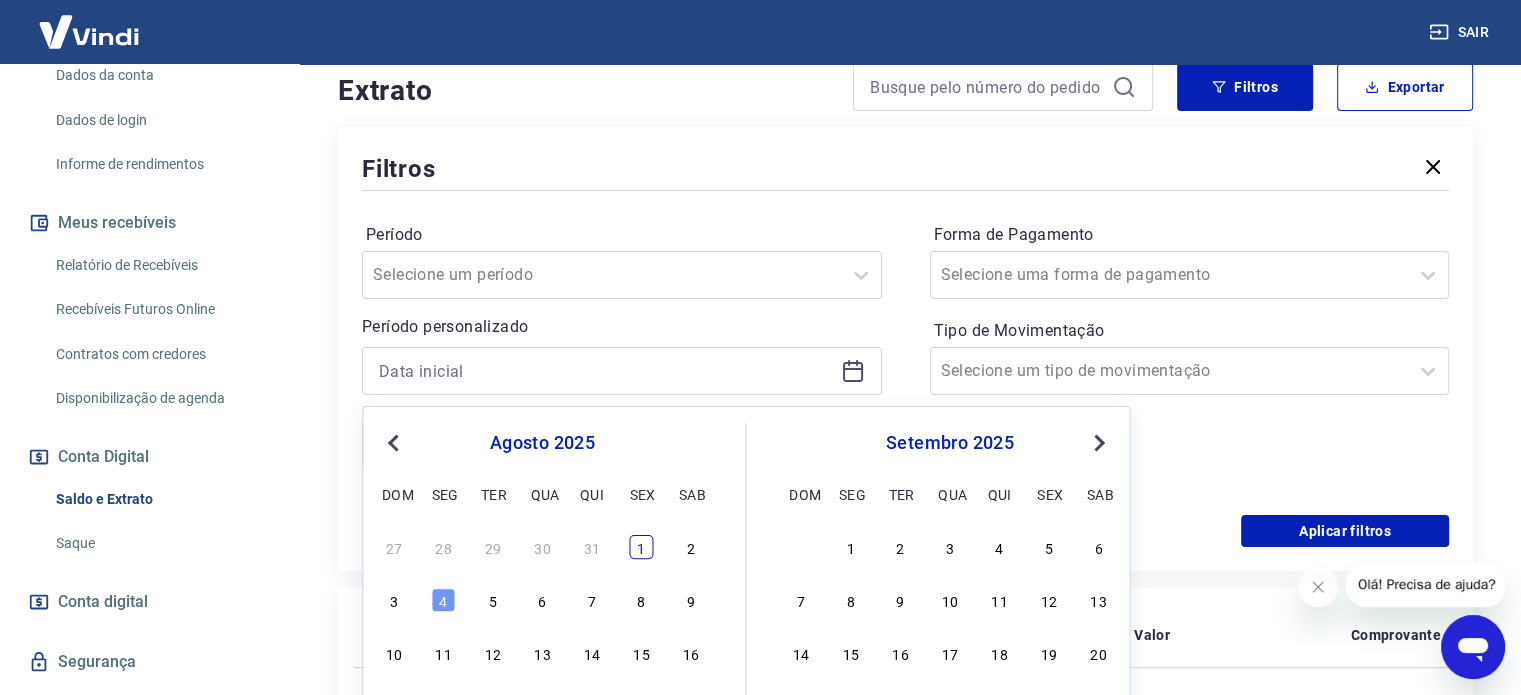 click on "1" at bounding box center [641, 547] 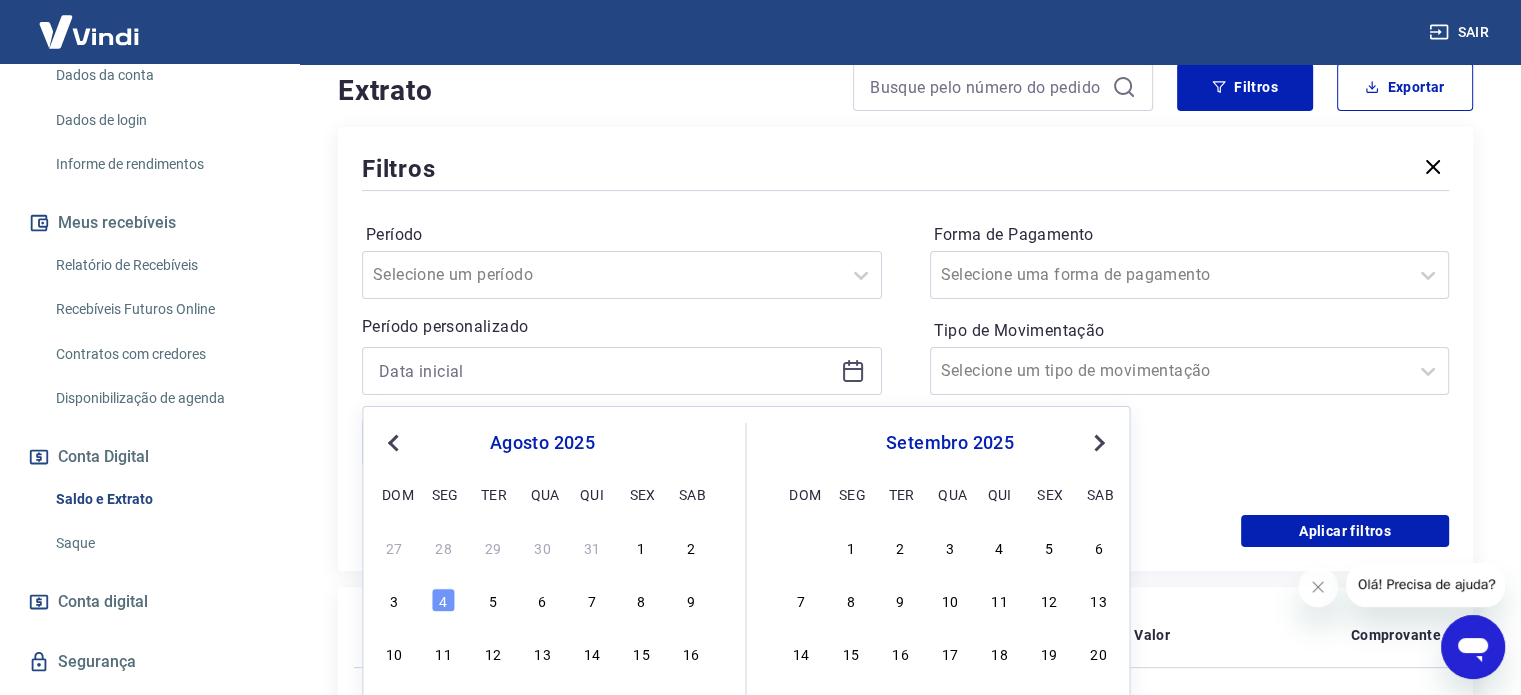type on "01/08/2025" 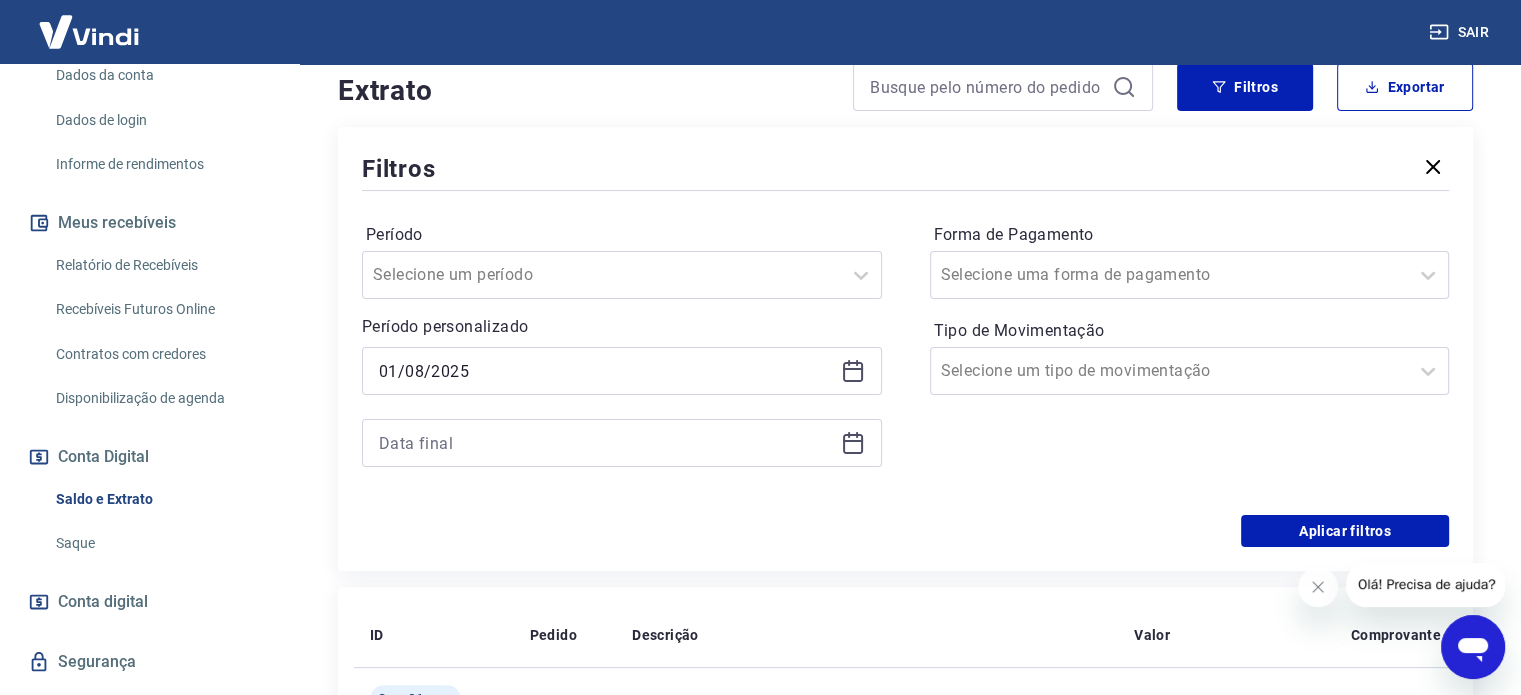 click 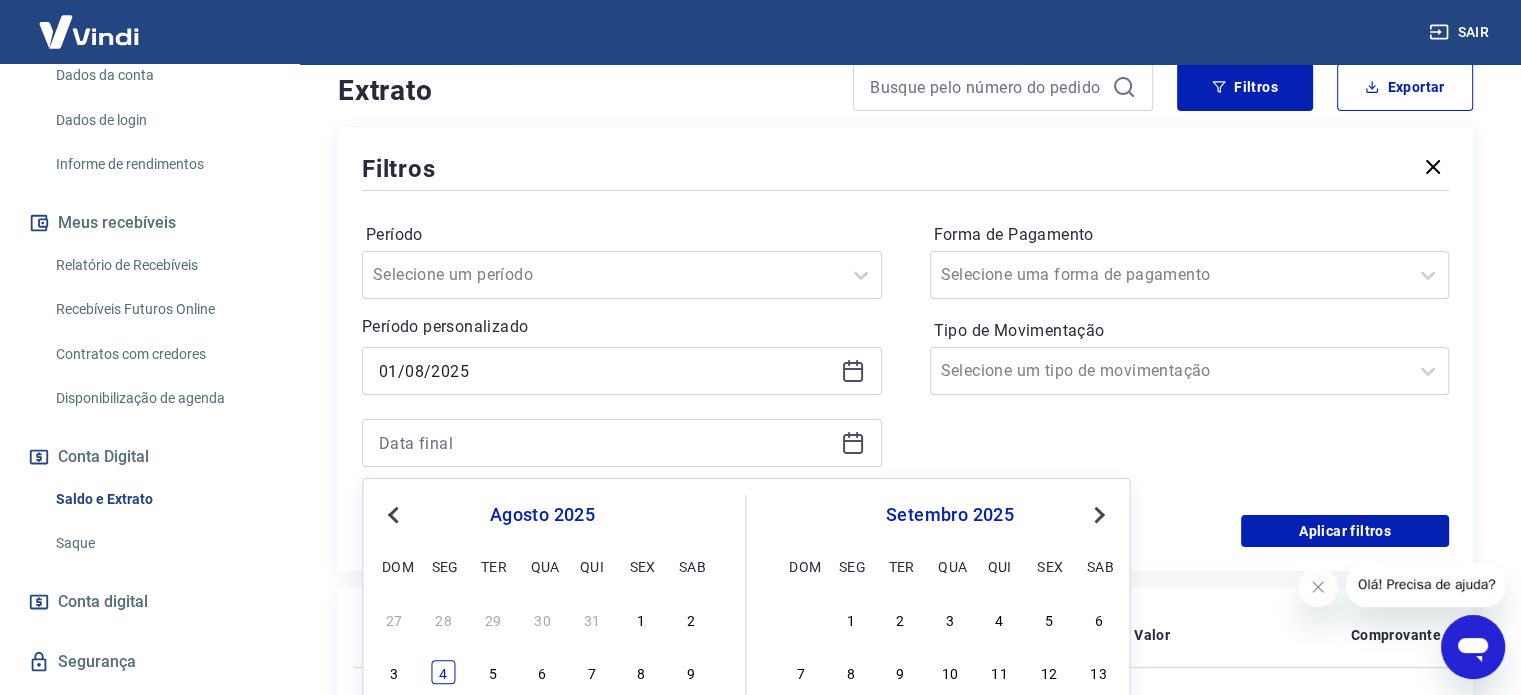 click on "4" at bounding box center (444, 672) 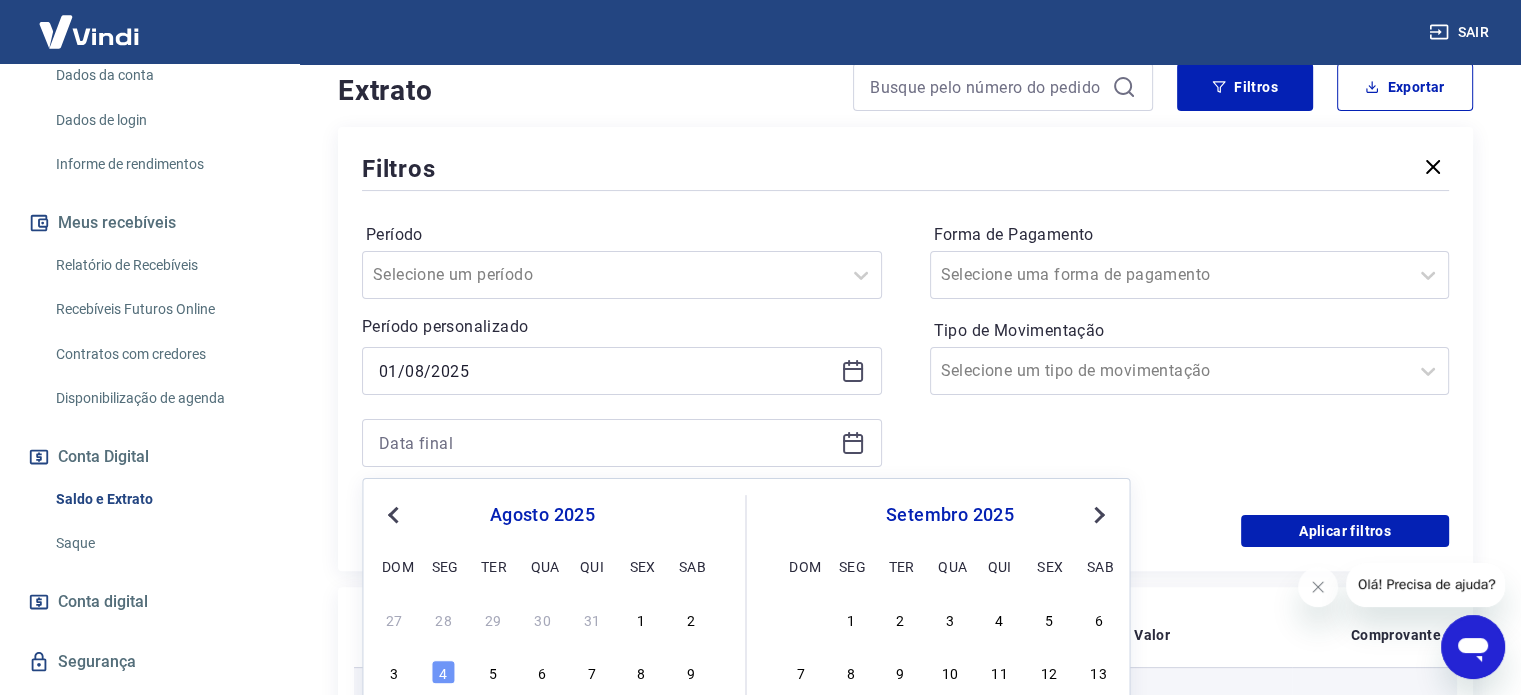 type on "04/08/2025" 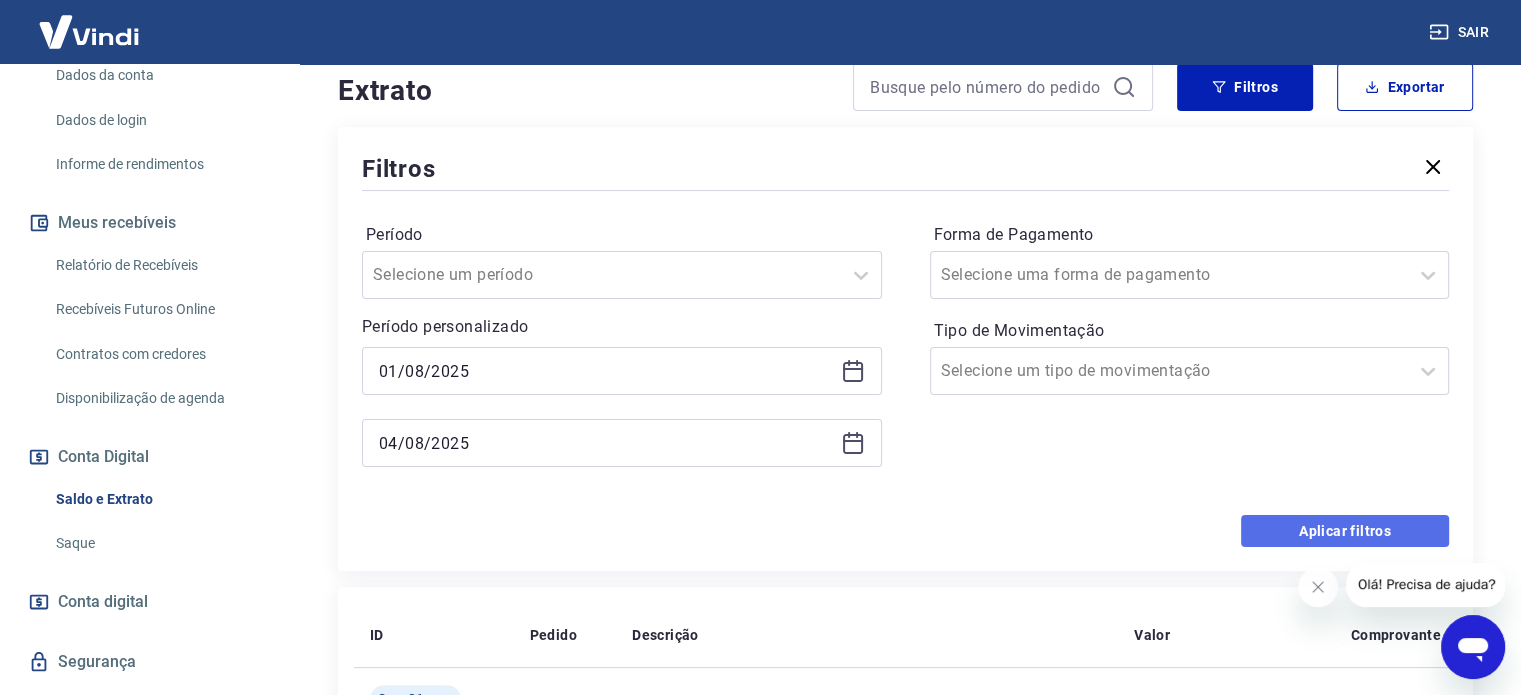 click on "Aplicar filtros" at bounding box center (1345, 531) 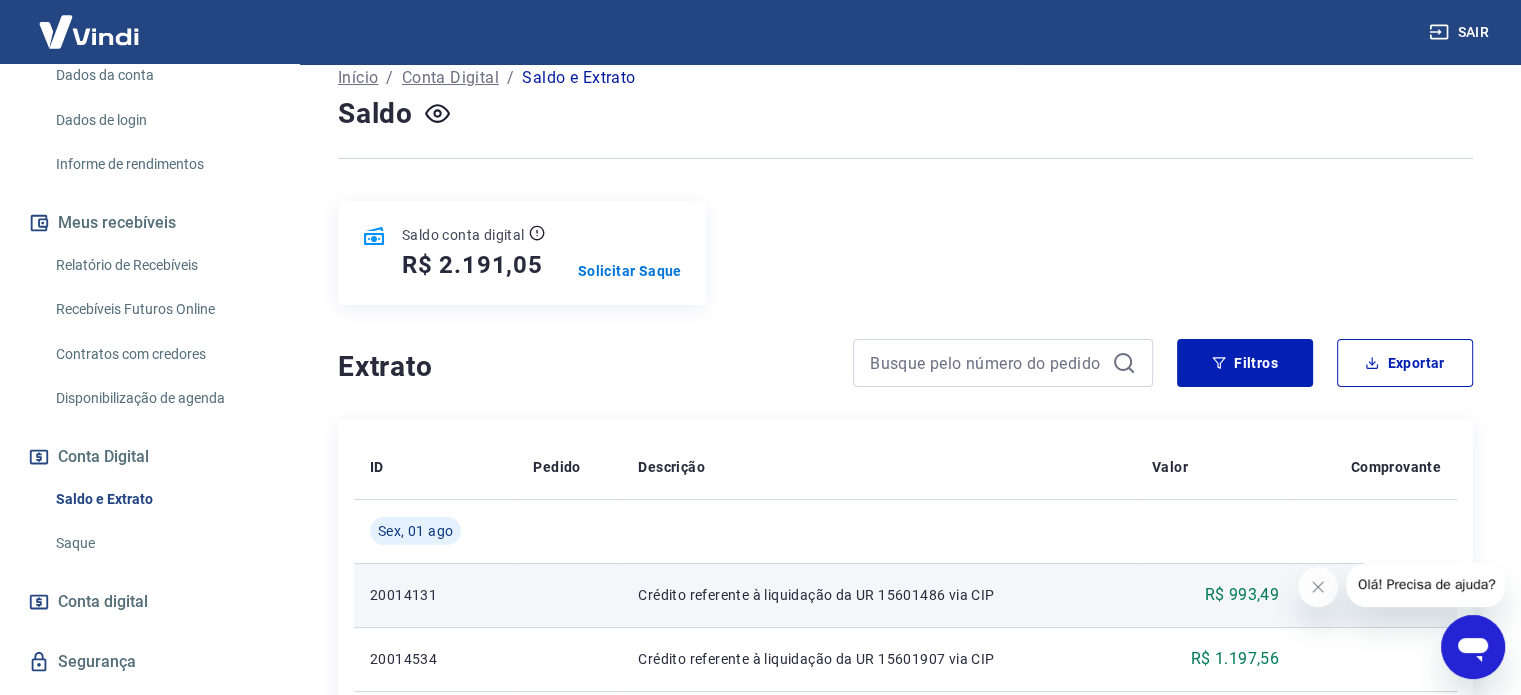 scroll, scrollTop: 300, scrollLeft: 0, axis: vertical 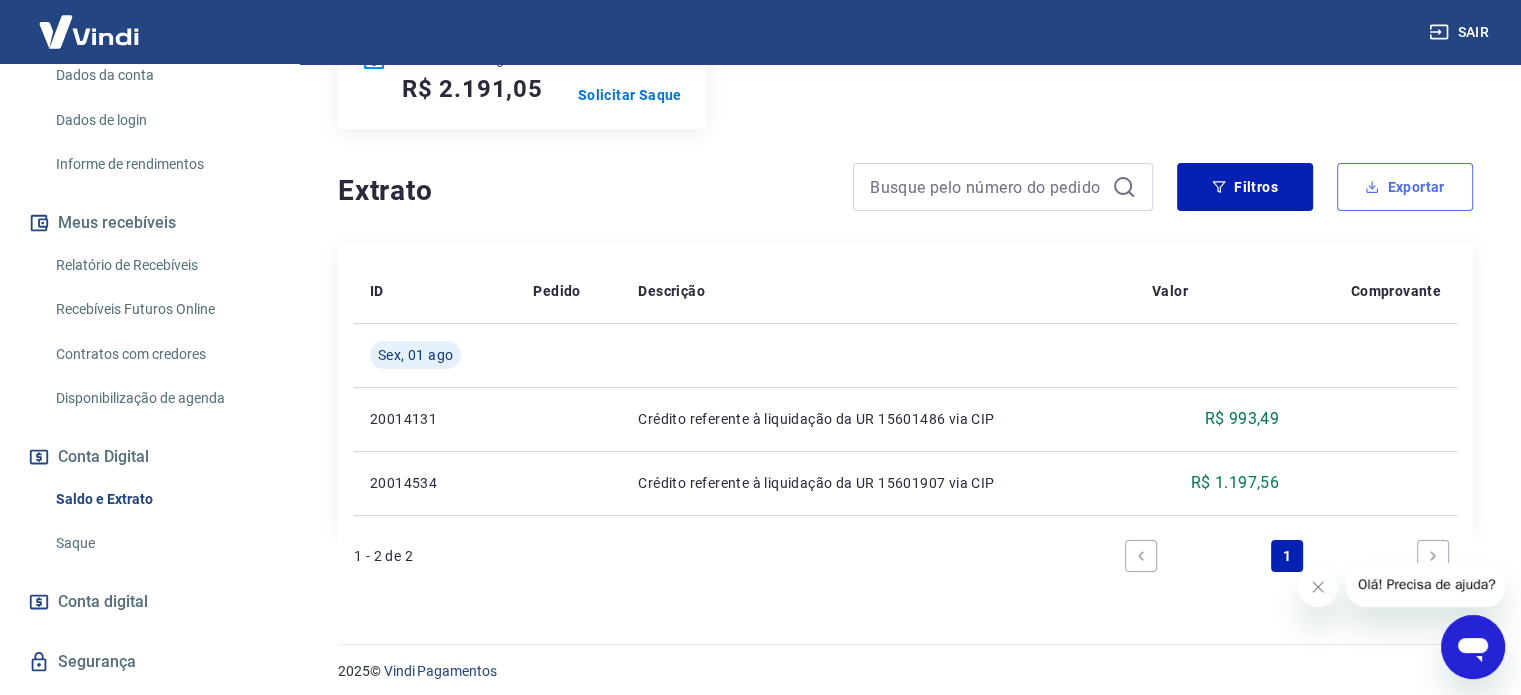 click on "Exportar" at bounding box center [1405, 187] 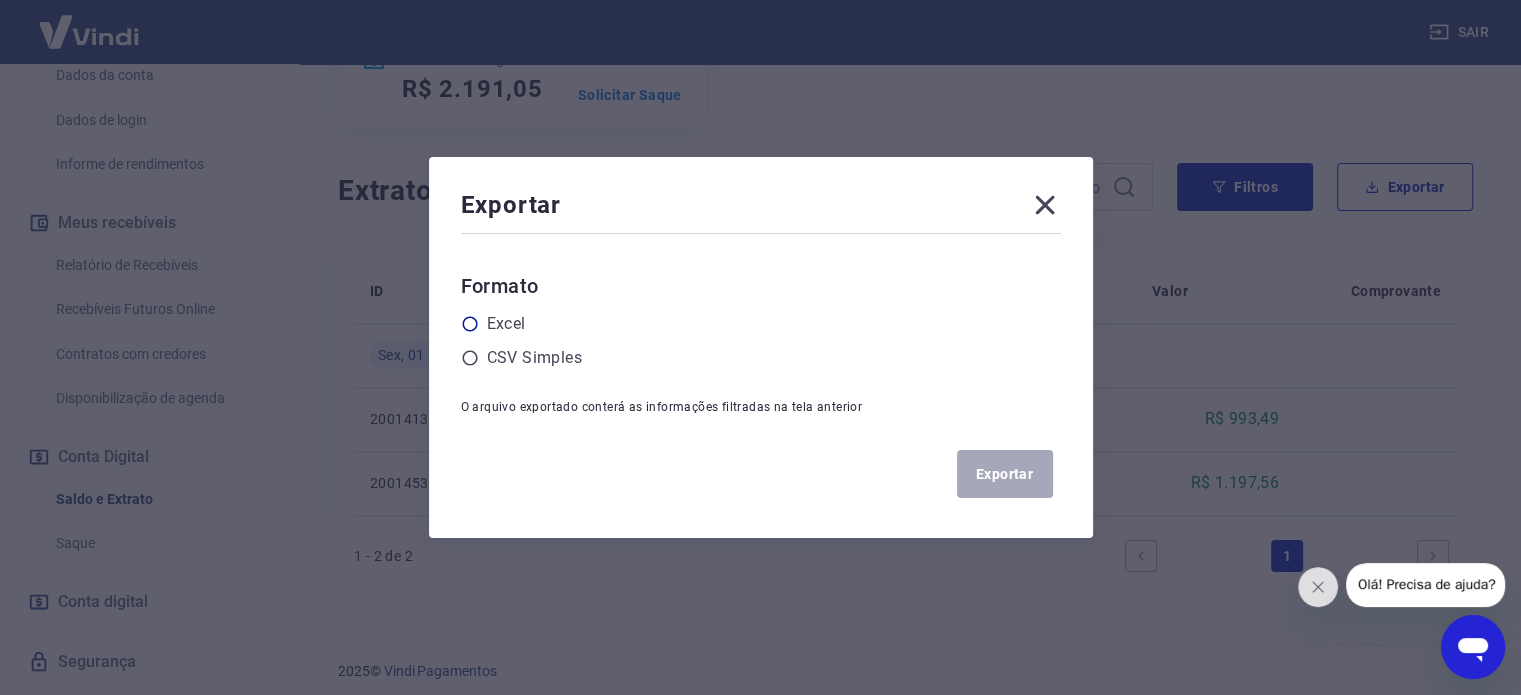 click on "Excel" at bounding box center [761, 324] 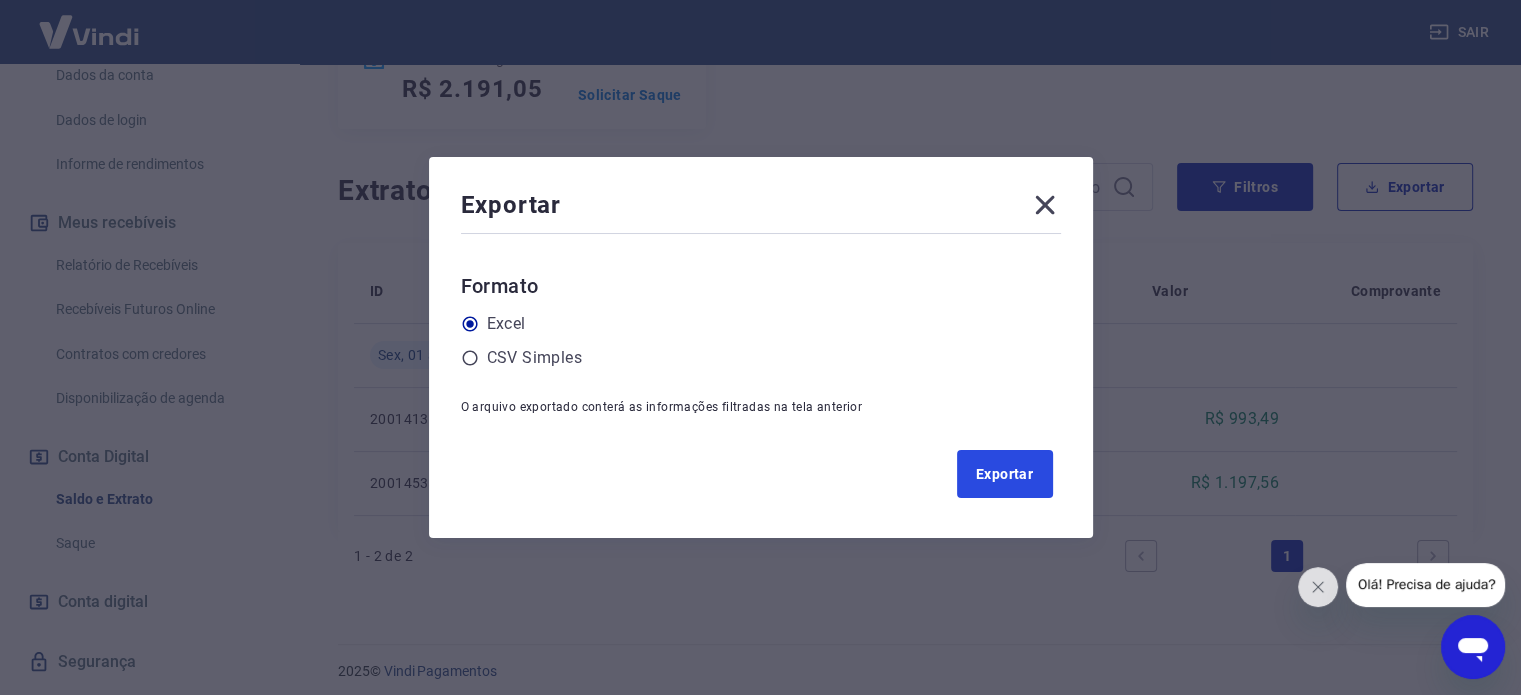click on "Exportar" at bounding box center [1005, 474] 